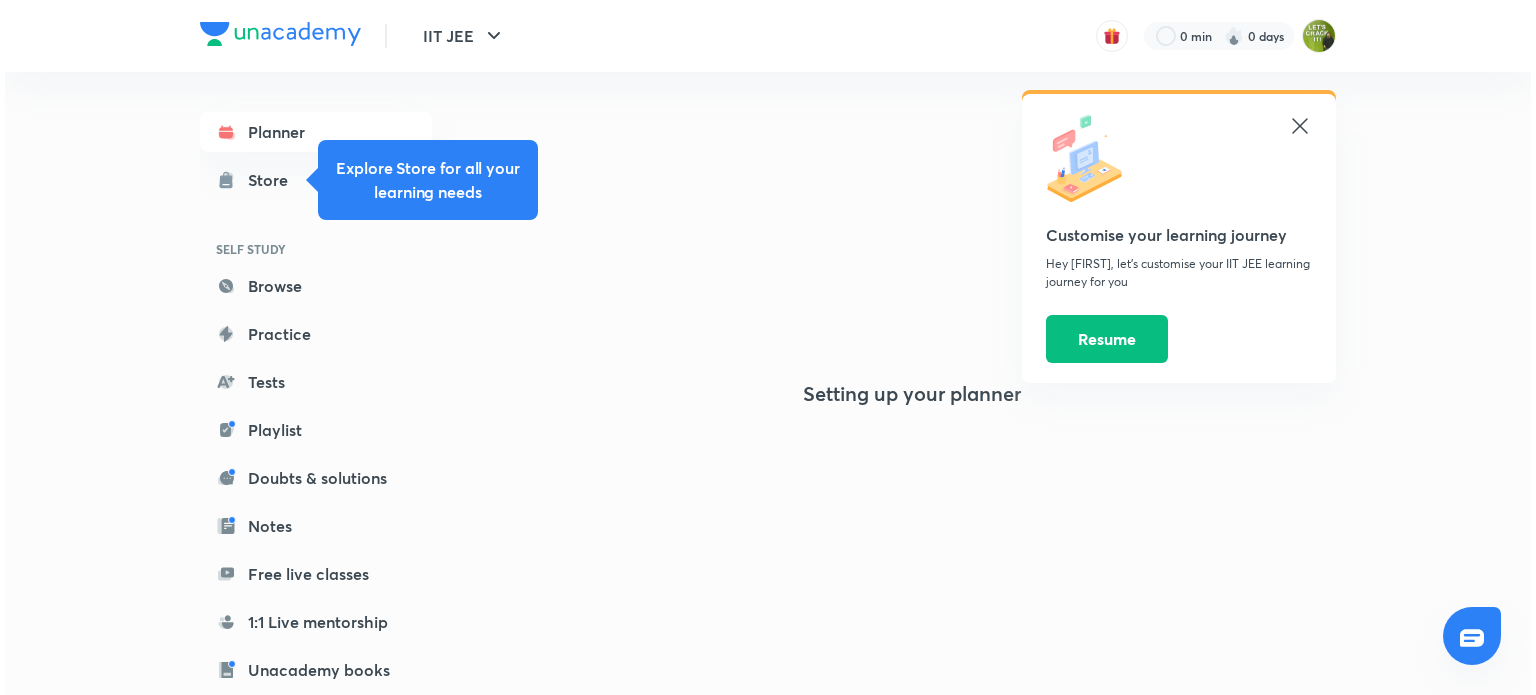 scroll, scrollTop: 0, scrollLeft: 0, axis: both 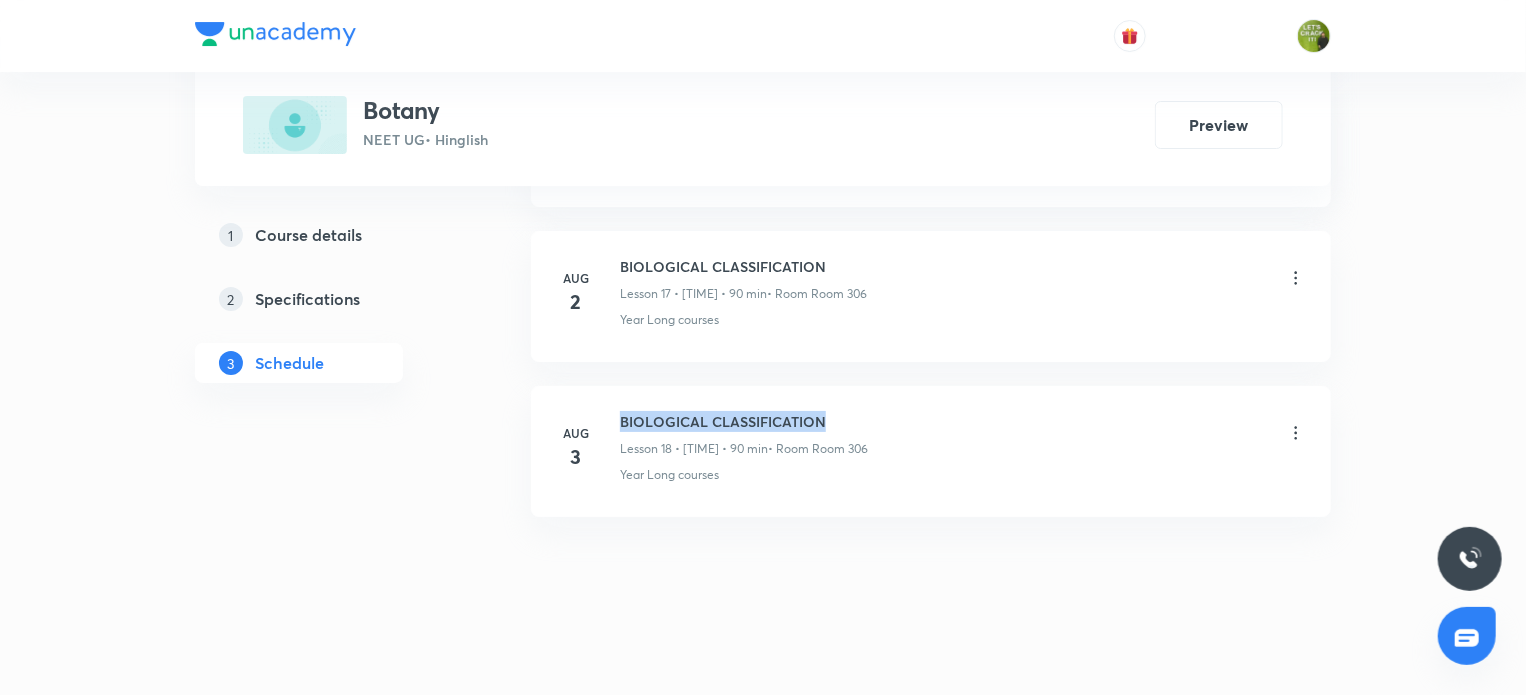 drag, startPoint x: 619, startPoint y: 411, endPoint x: 829, endPoint y: 419, distance: 210.15233 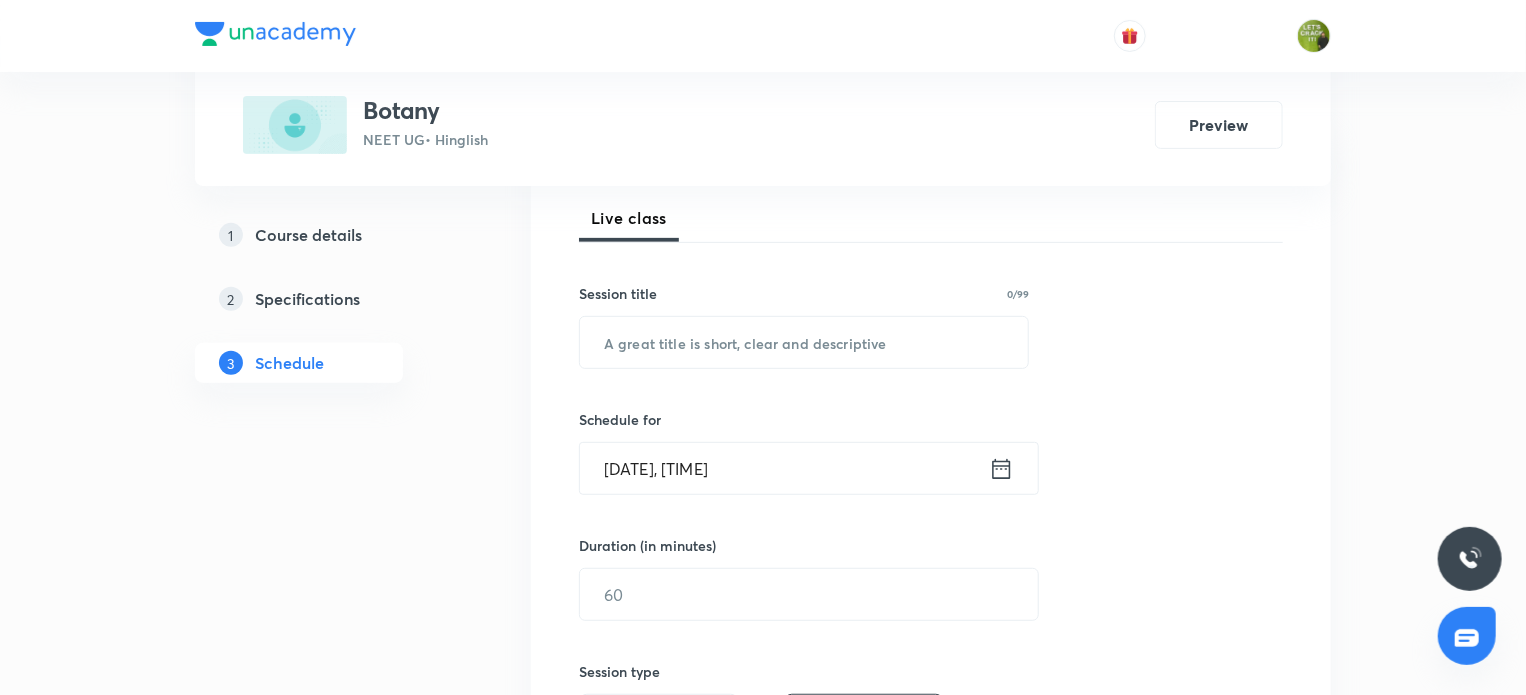 scroll, scrollTop: 284, scrollLeft: 0, axis: vertical 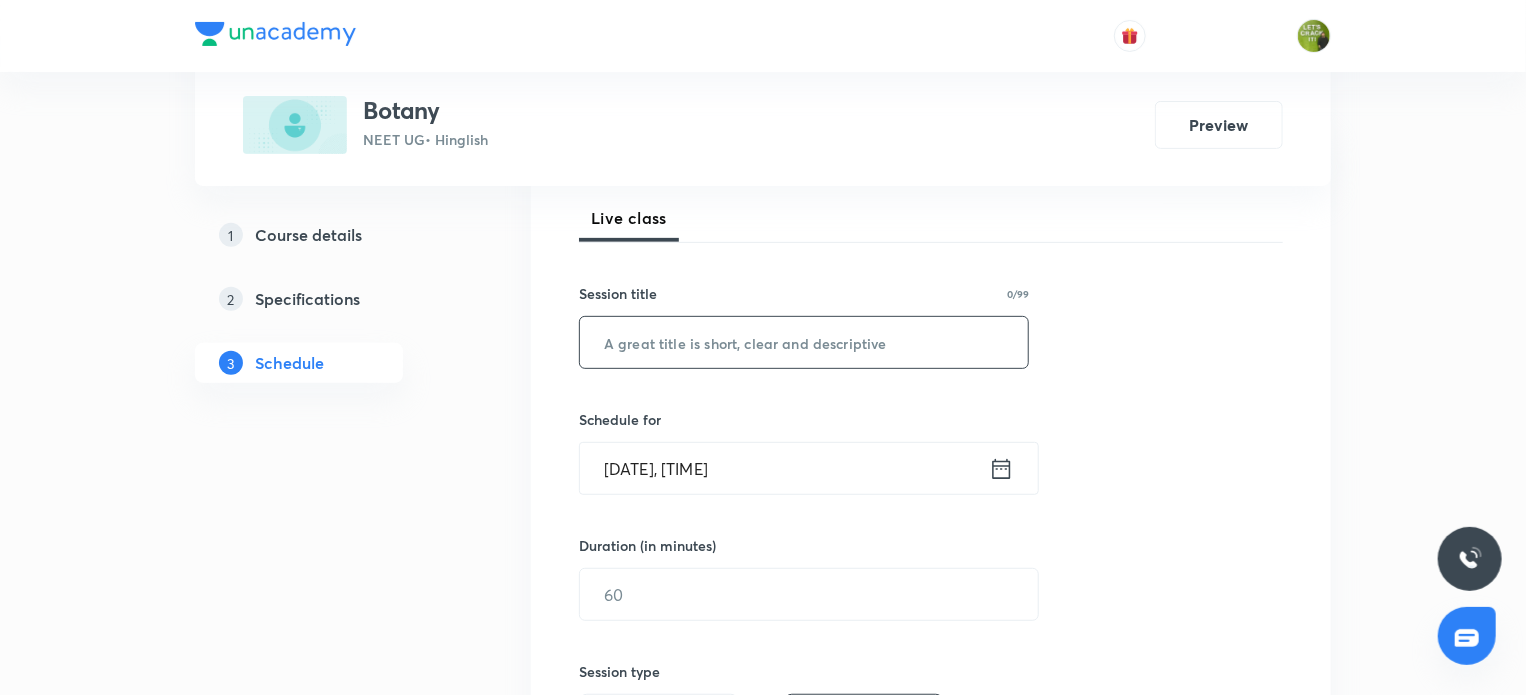 click at bounding box center [804, 342] 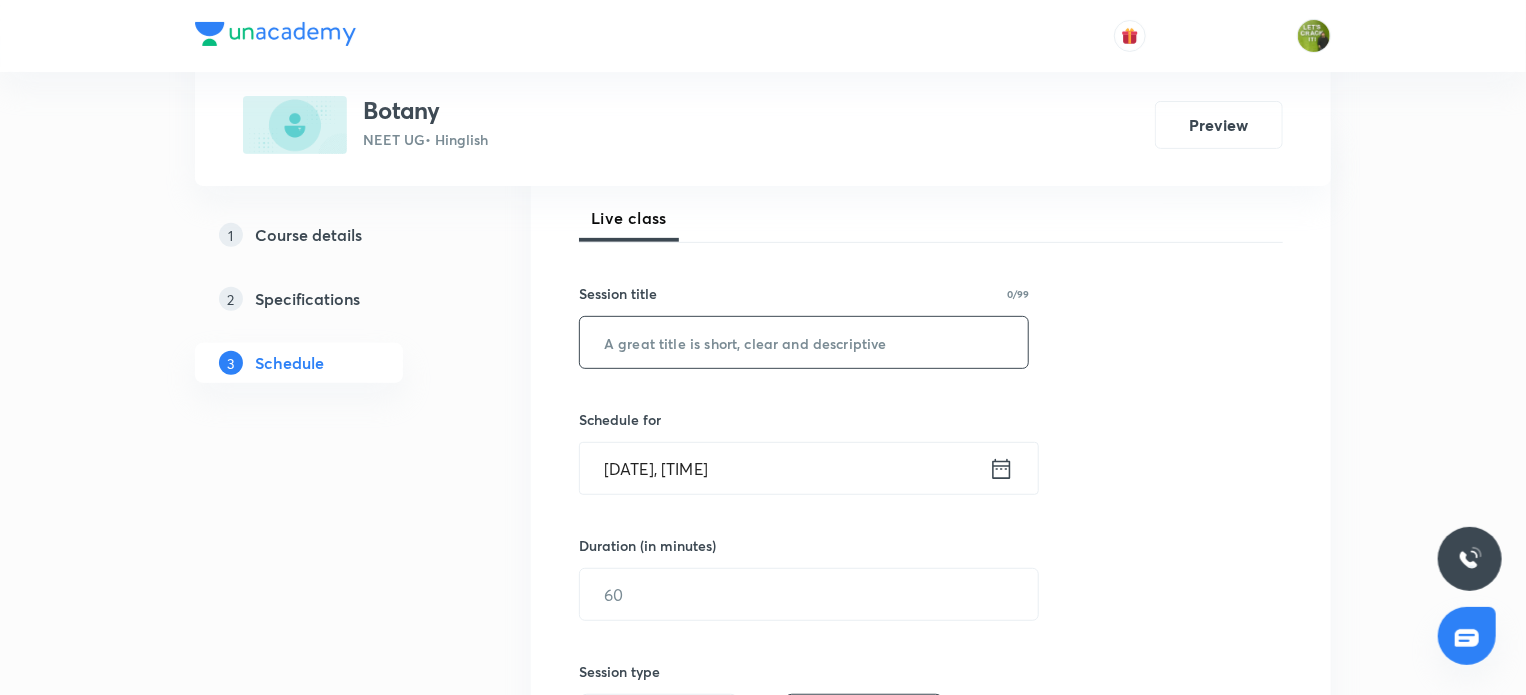 paste on "BIOLOGICAL CLASSIFICATION" 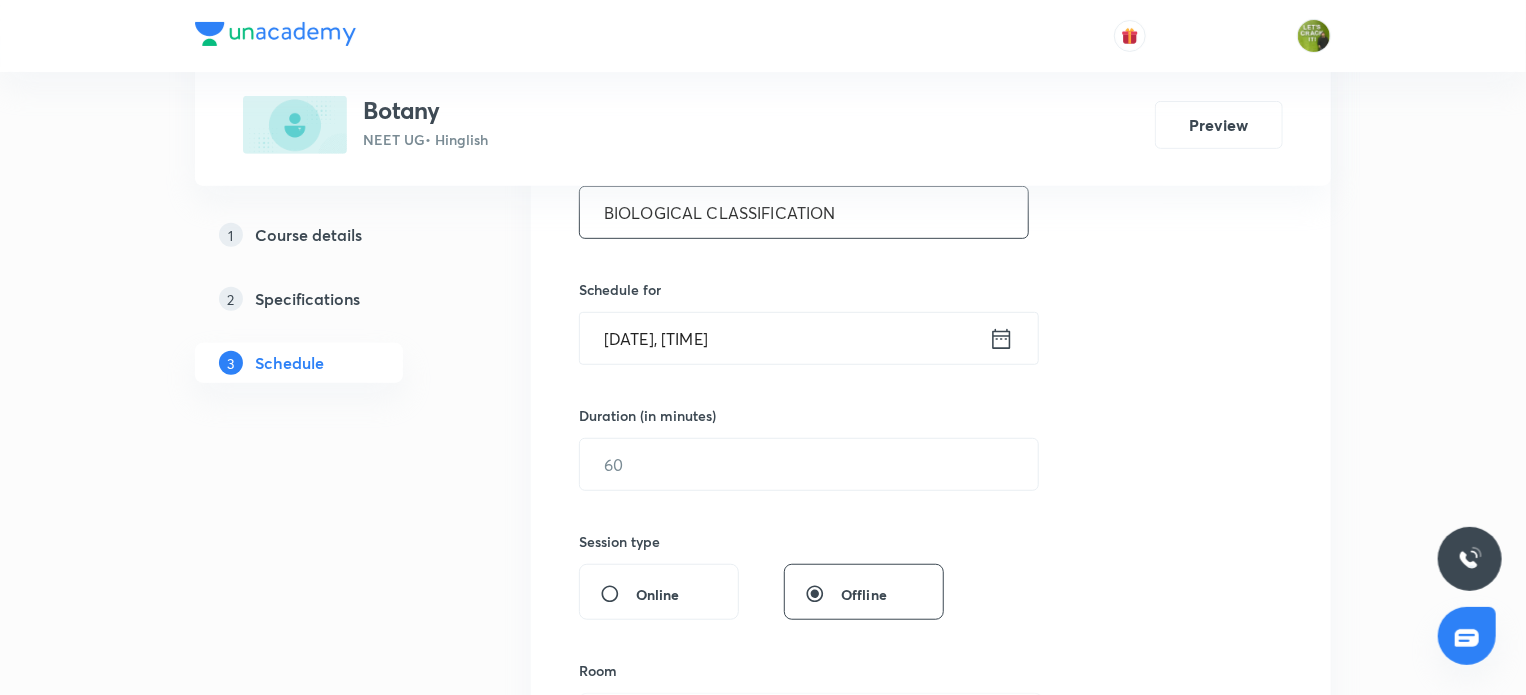 scroll, scrollTop: 412, scrollLeft: 0, axis: vertical 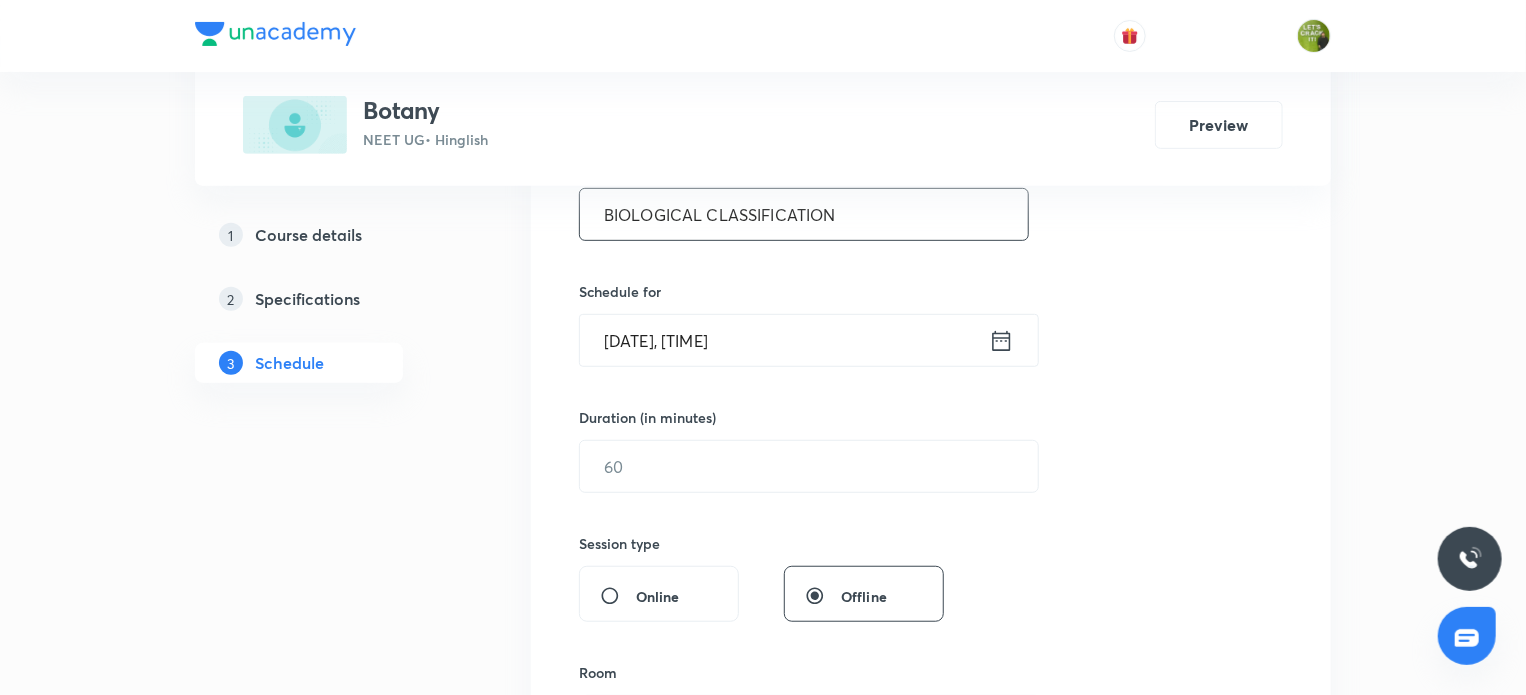 type on "BIOLOGICAL CLASSIFICATION" 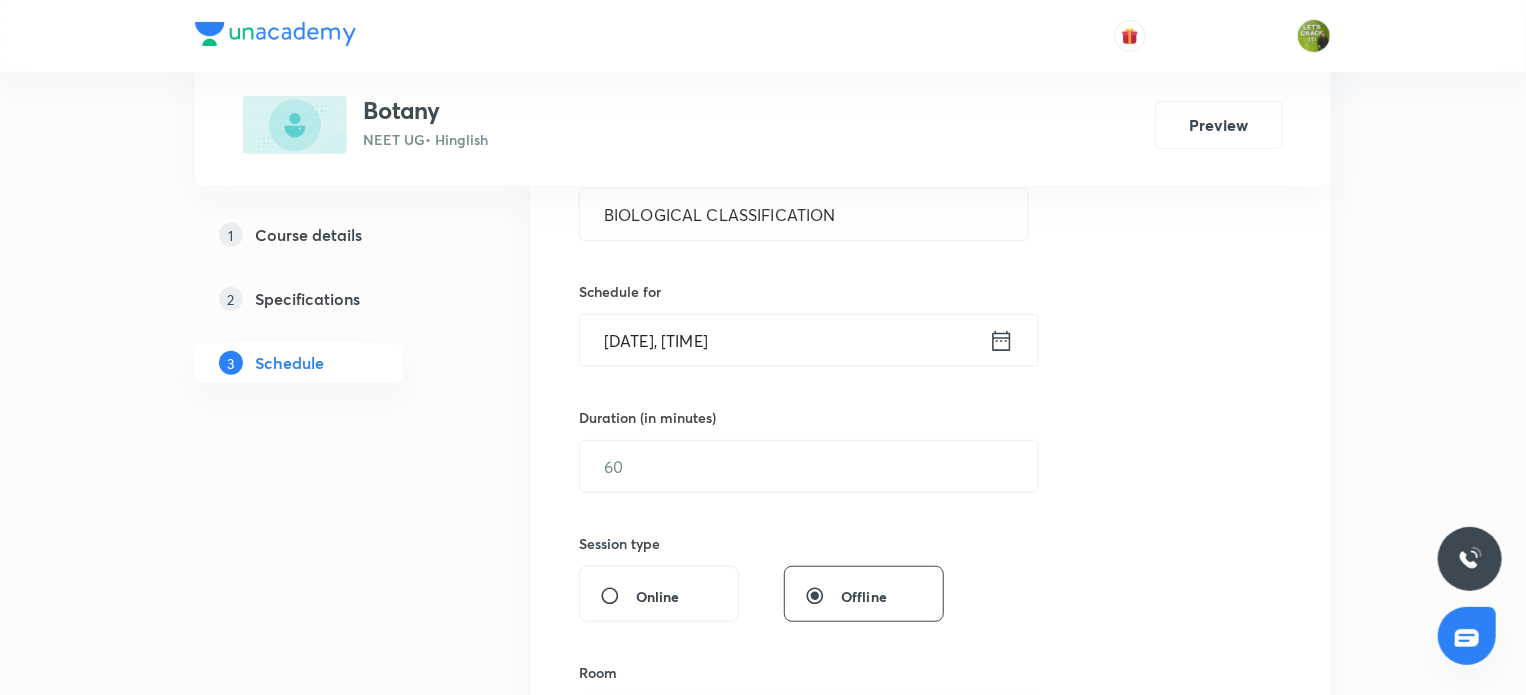 click 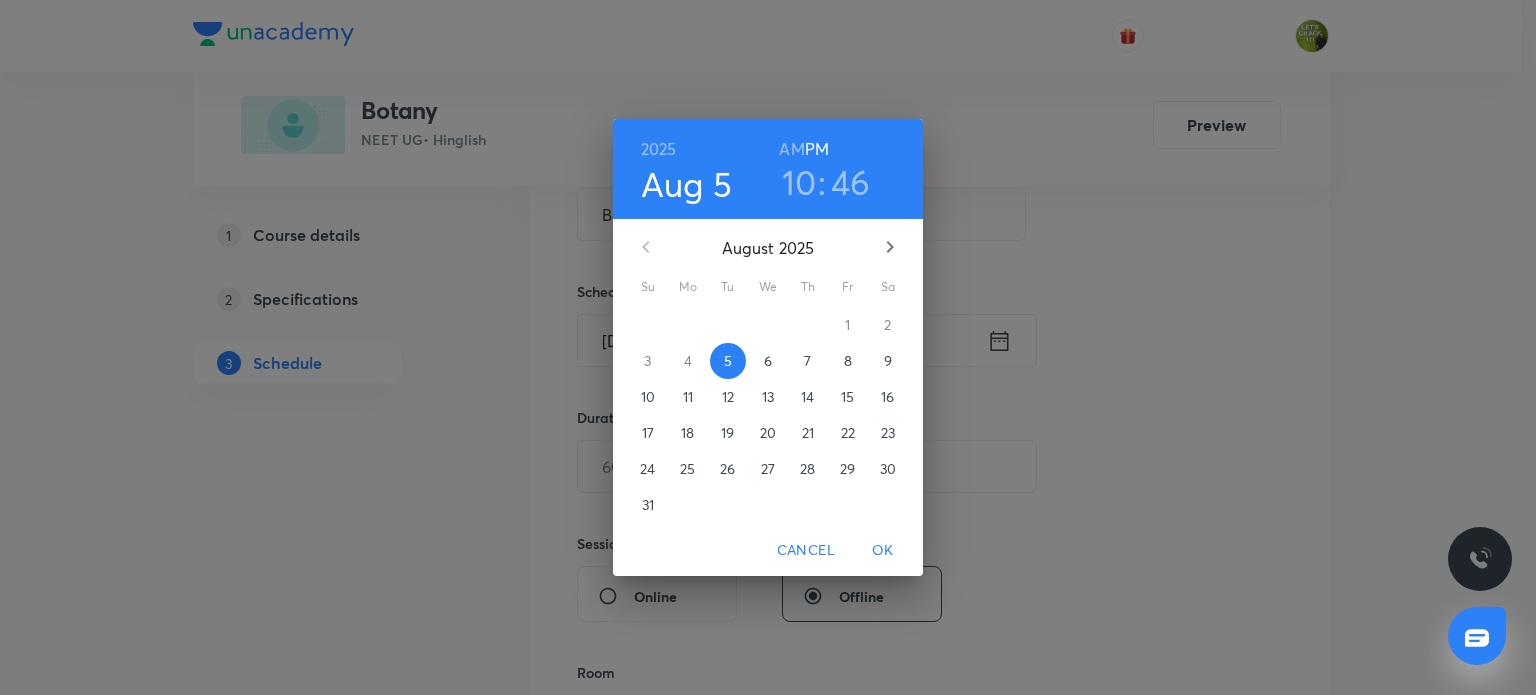 click on "6" at bounding box center [768, 361] 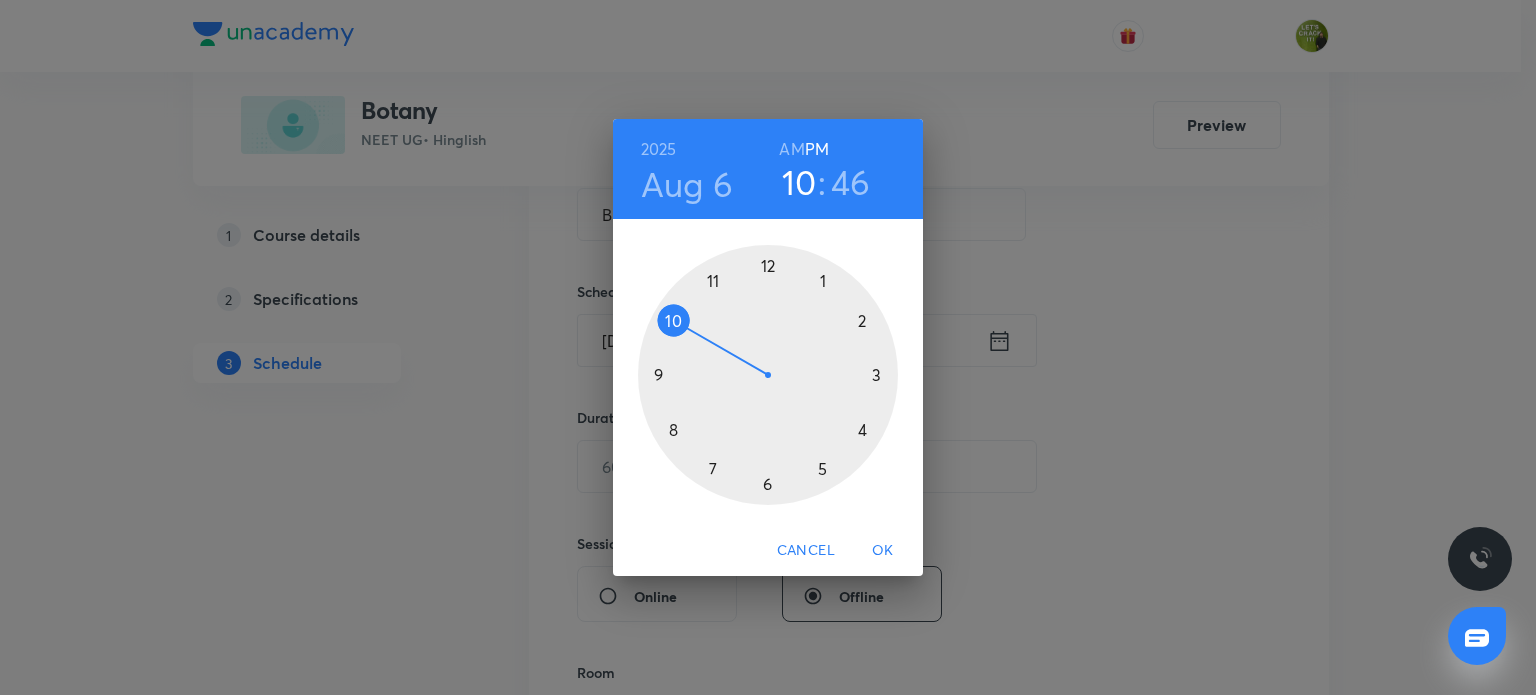 click on "AM" at bounding box center [791, 149] 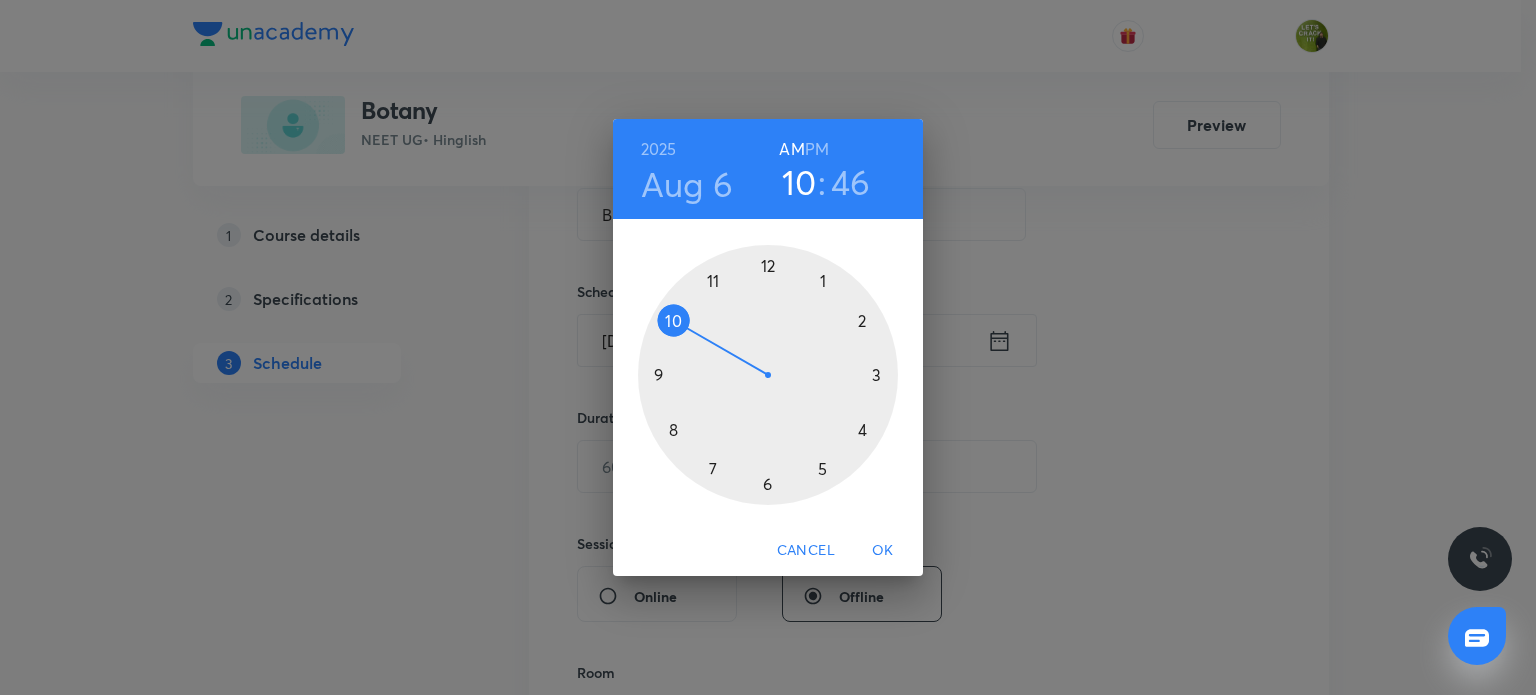 click on "46" at bounding box center (851, 182) 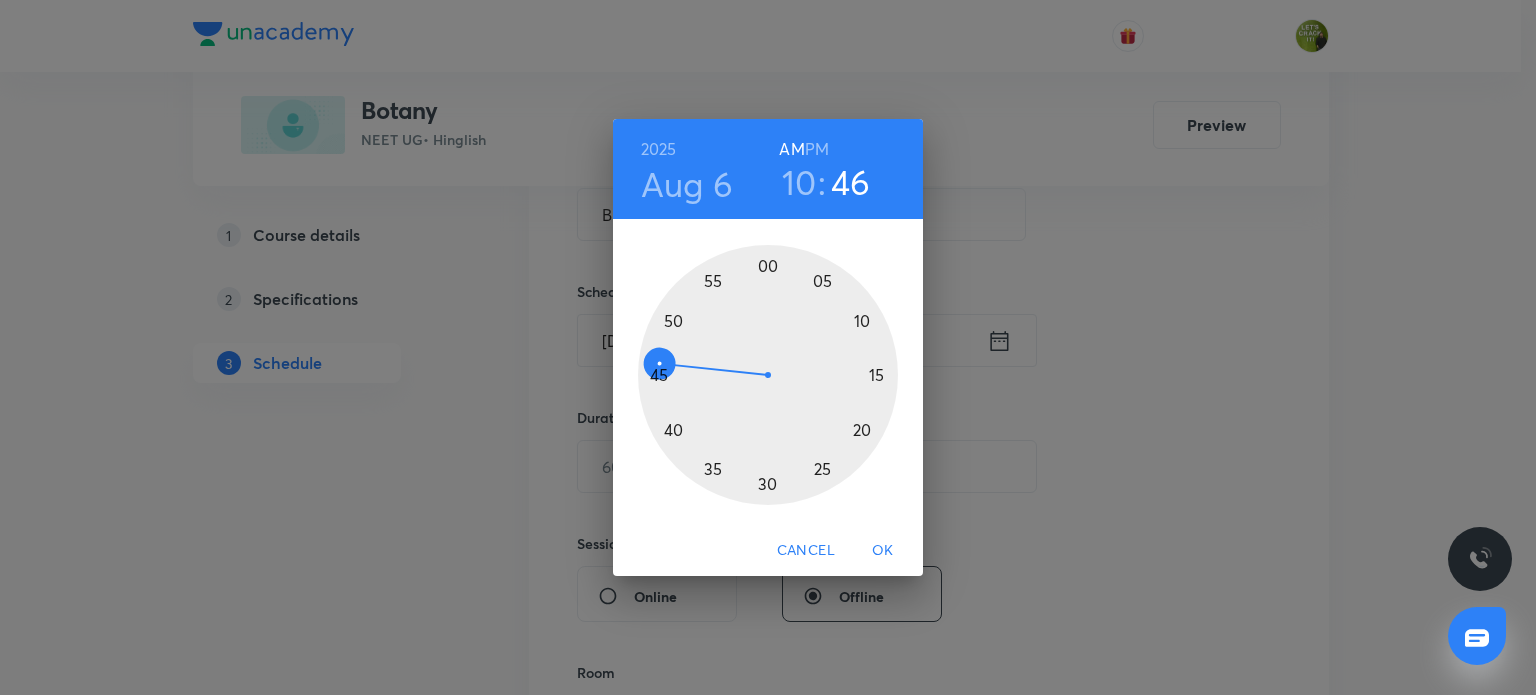 click at bounding box center (768, 375) 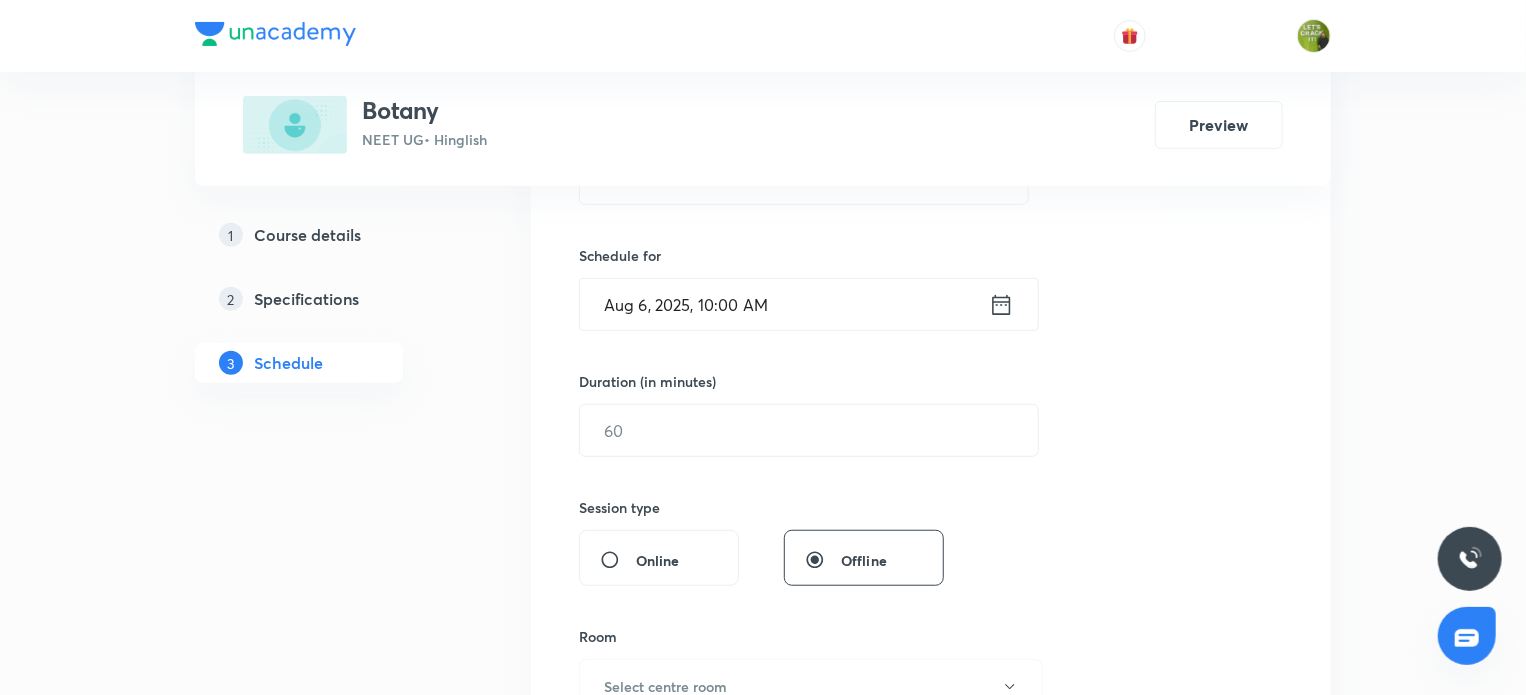 scroll, scrollTop: 452, scrollLeft: 0, axis: vertical 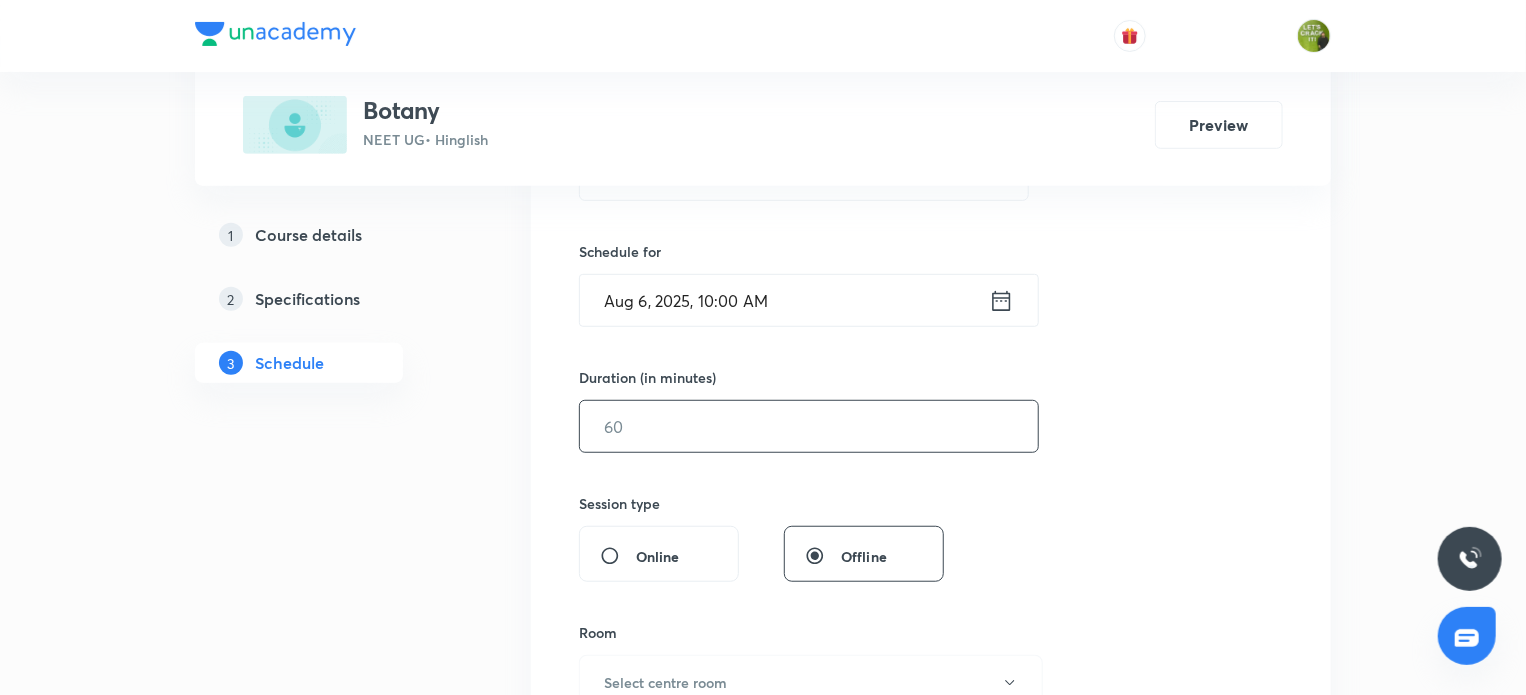 click at bounding box center (809, 426) 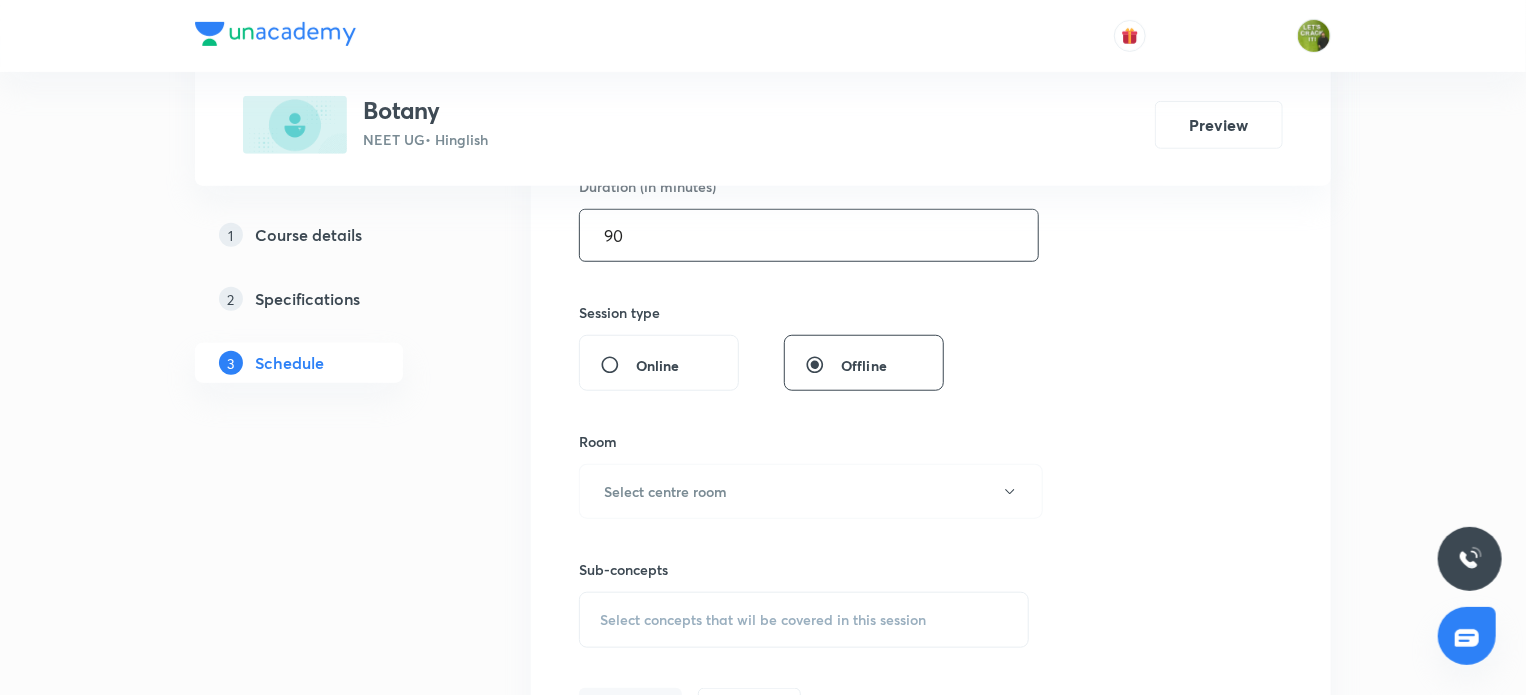 scroll, scrollTop: 658, scrollLeft: 0, axis: vertical 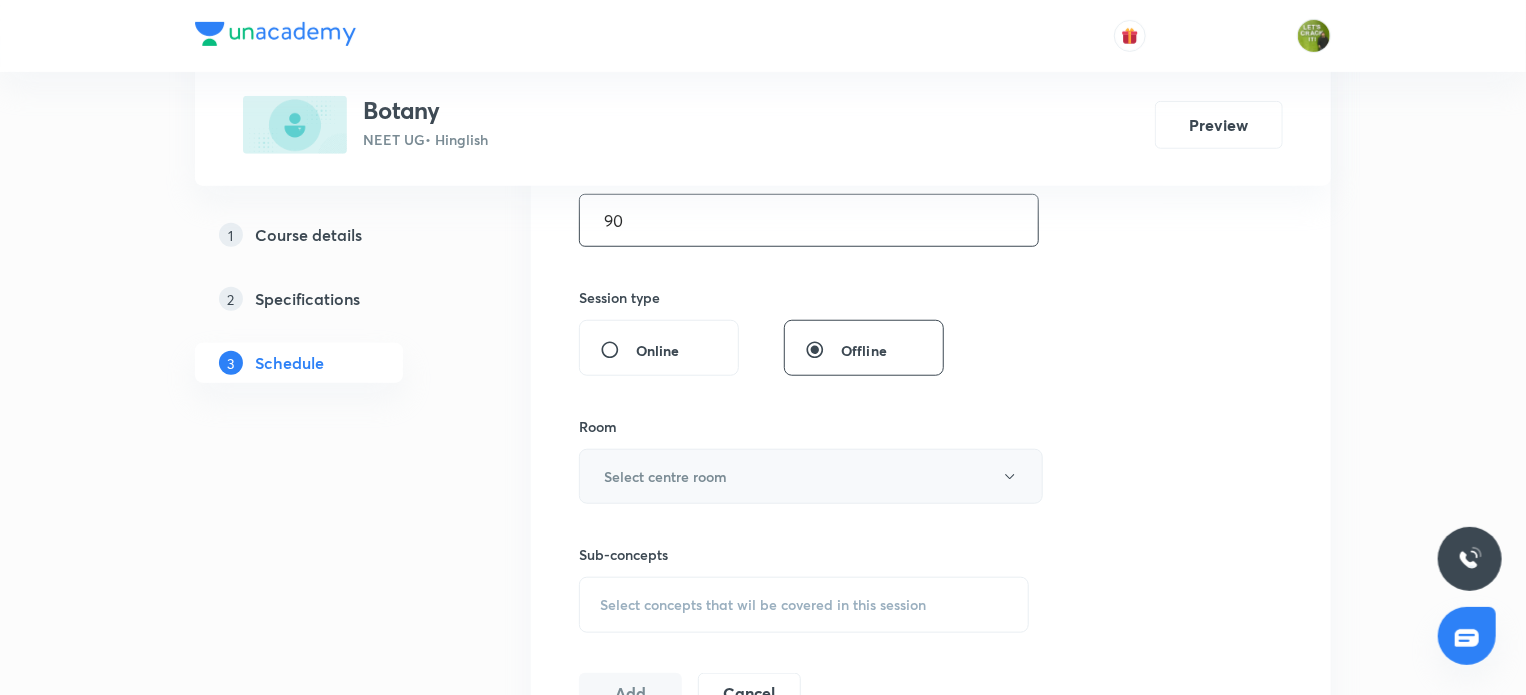 type on "90" 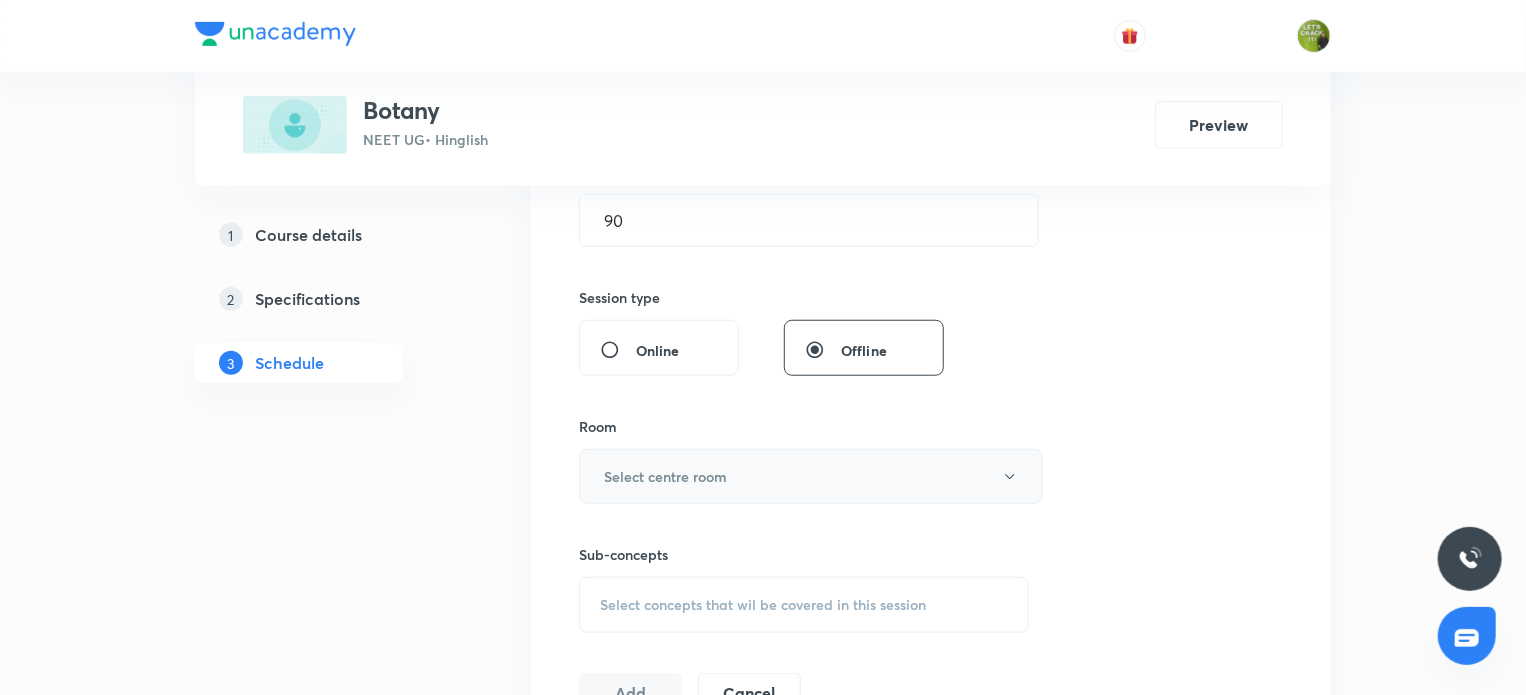 click on "Select centre room" at bounding box center [811, 476] 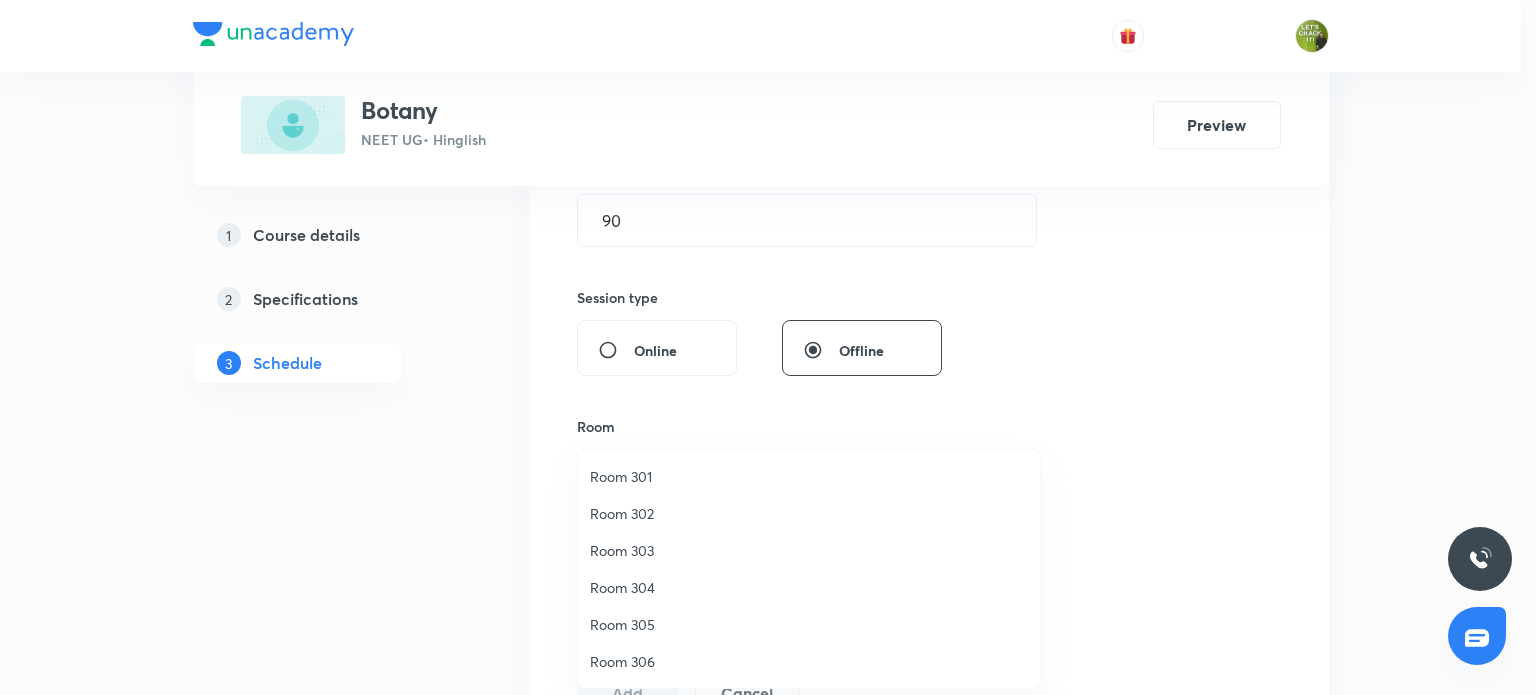 click on "Room 306" at bounding box center [809, 661] 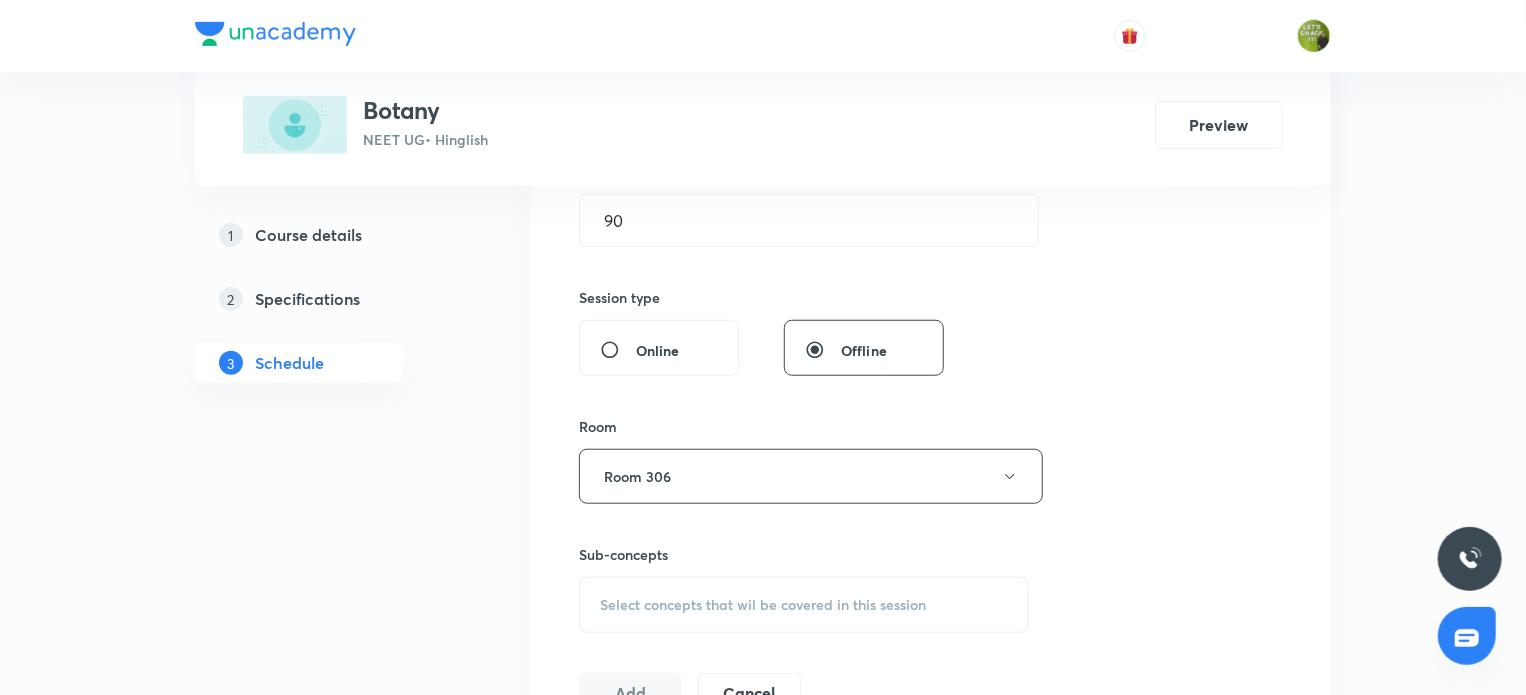 click on "Select concepts that wil be covered in this session" at bounding box center (804, 605) 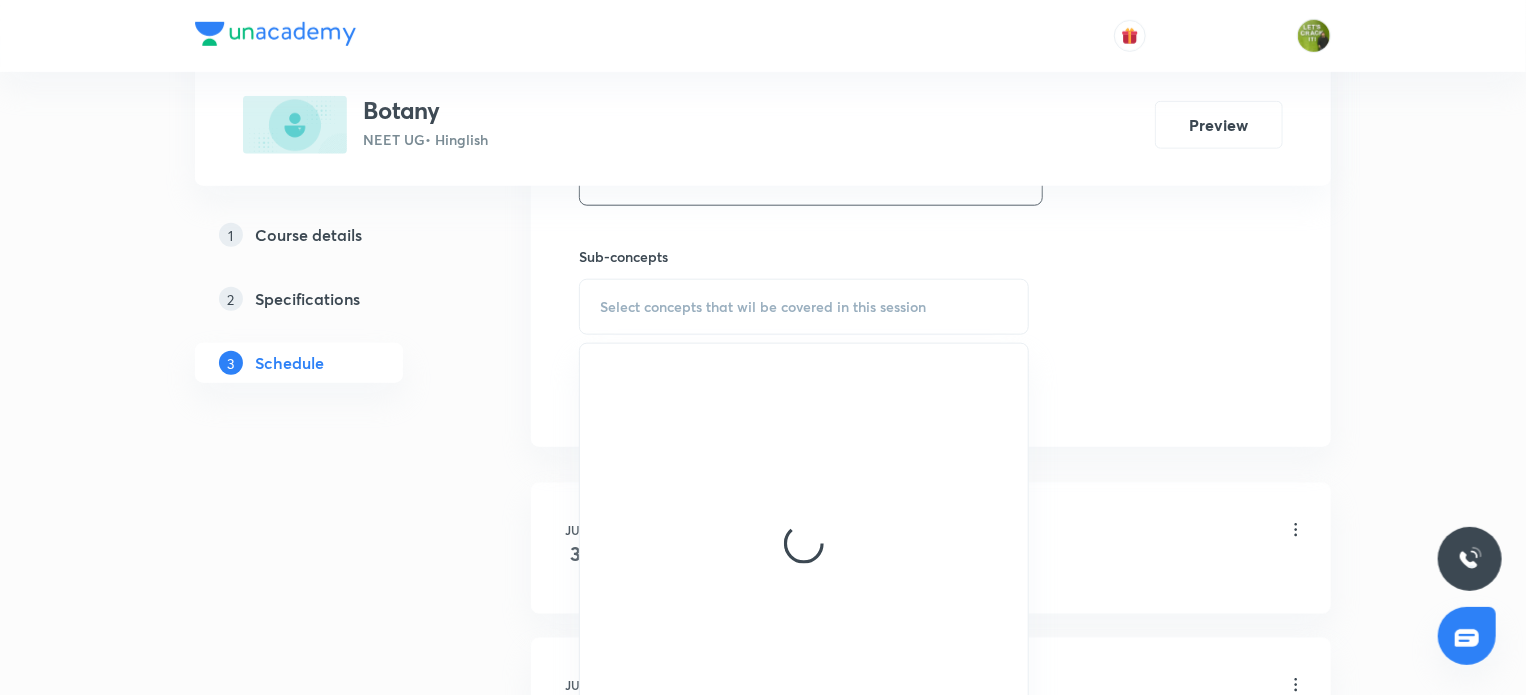 scroll, scrollTop: 959, scrollLeft: 0, axis: vertical 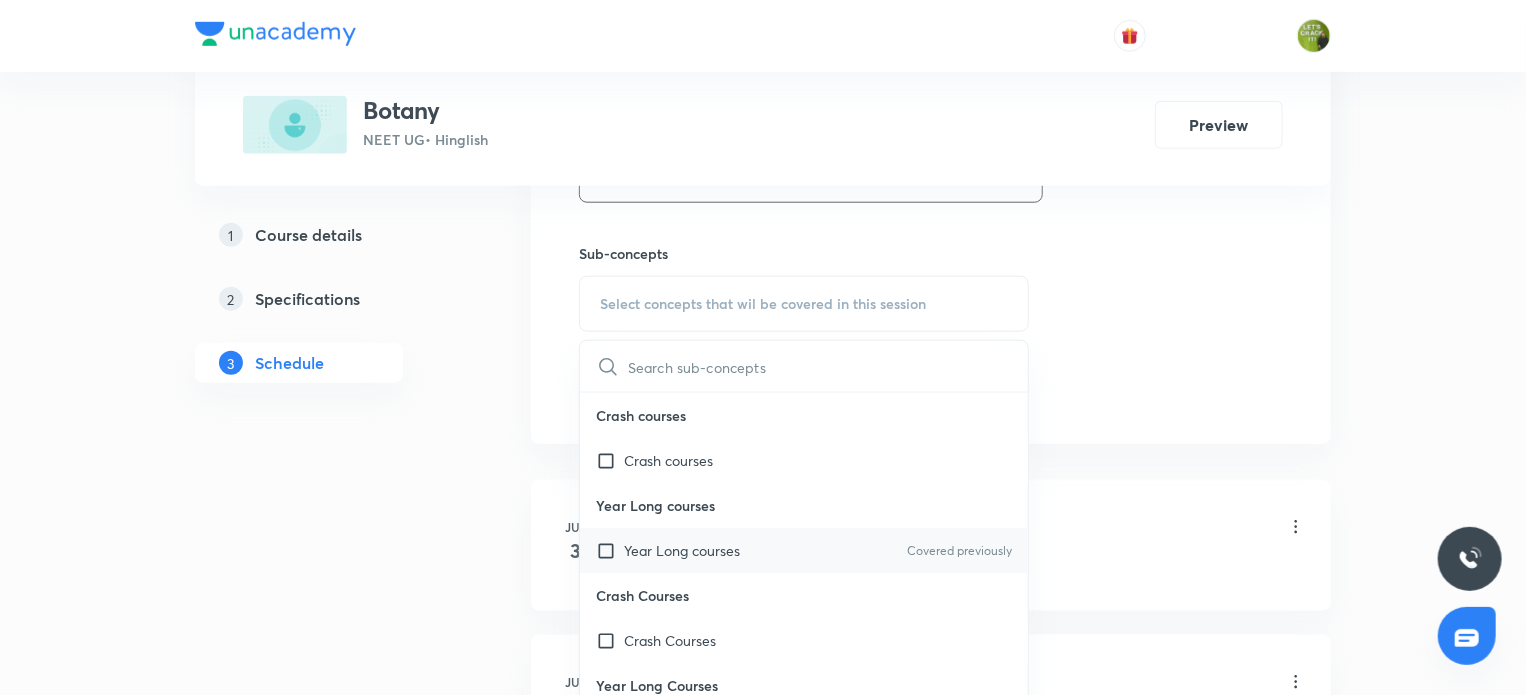 click at bounding box center [610, 550] 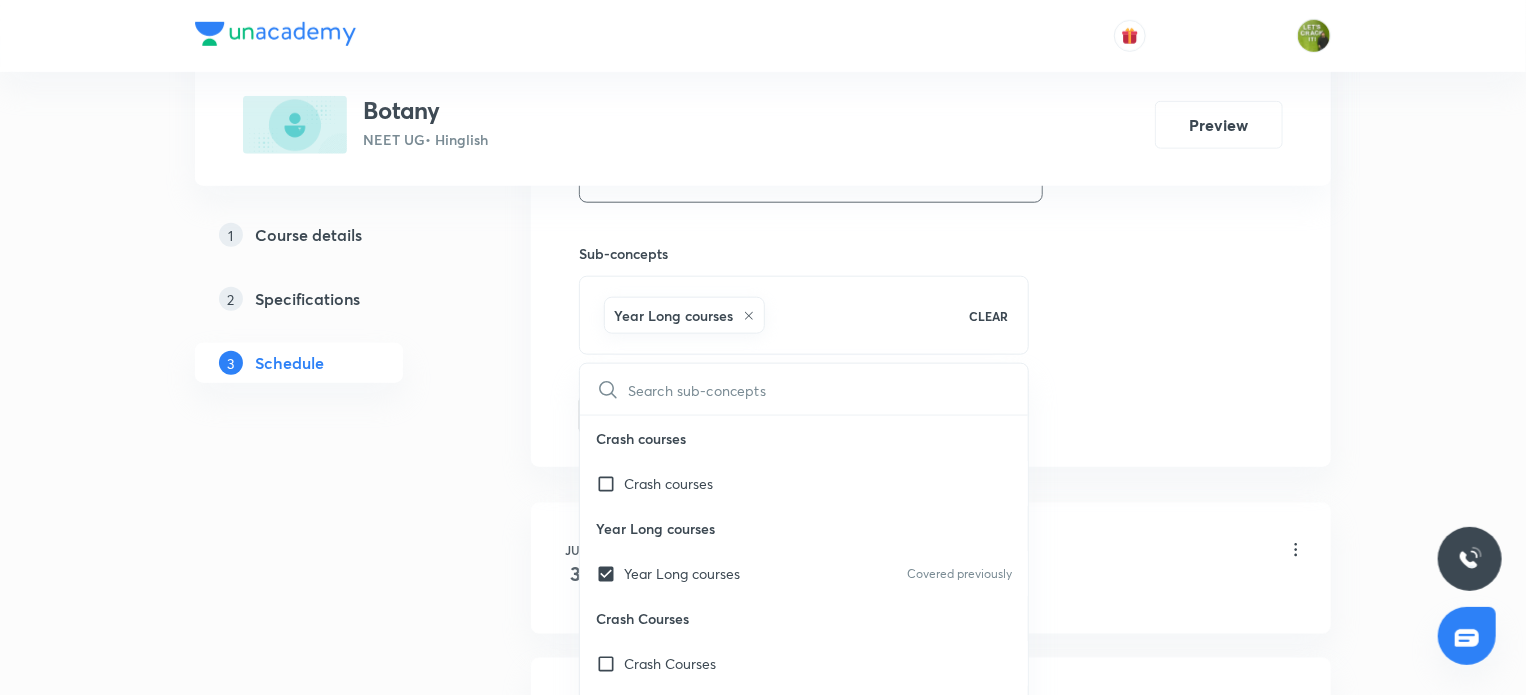 click on "Plus Courses Botany NEET UG  • Hinglish Preview 1 Course details 2 Specifications 3 Schedule Schedule 18  classes Session  19 Live class Session title 25/99 BIOLOGICAL CLASSIFICATION ​ Schedule for [DATE], [TIME] ​ Duration (in minutes) 90 ​   Session type Online Offline Room Room 306 Sub-concepts Year Long courses CLEAR ​ Crash courses Crash courses Year Long courses Year Long courses Covered previously Crash Courses Crash Courses Year Long Courses Year Long Courses Add Cancel [DATE] Cell Lesson 1 • [TIME] • 90 min  • Room Room 302 Year Long courses [DATE] Cell Lesson 2 • [TIME] • 90 min  • Room Room 302 Year Long courses [DATE] Cell Lesson 3 • [TIME] • 90 min  • Room Room 306 Year Long courses [DATE] Cell Lesson 4 • [TIME] • 90 min  • Room Room 302 Year Long courses [DATE] Cell Lesson 5 • [TIME] • 90 min  • Room Room 302 Year Long courses [DATE] Cell Lesson 6 • [TIME] • 90 min  • Room Room 302 Year Long courses [DATE] Cell  • Room Room 302" at bounding box center (763, 1287) 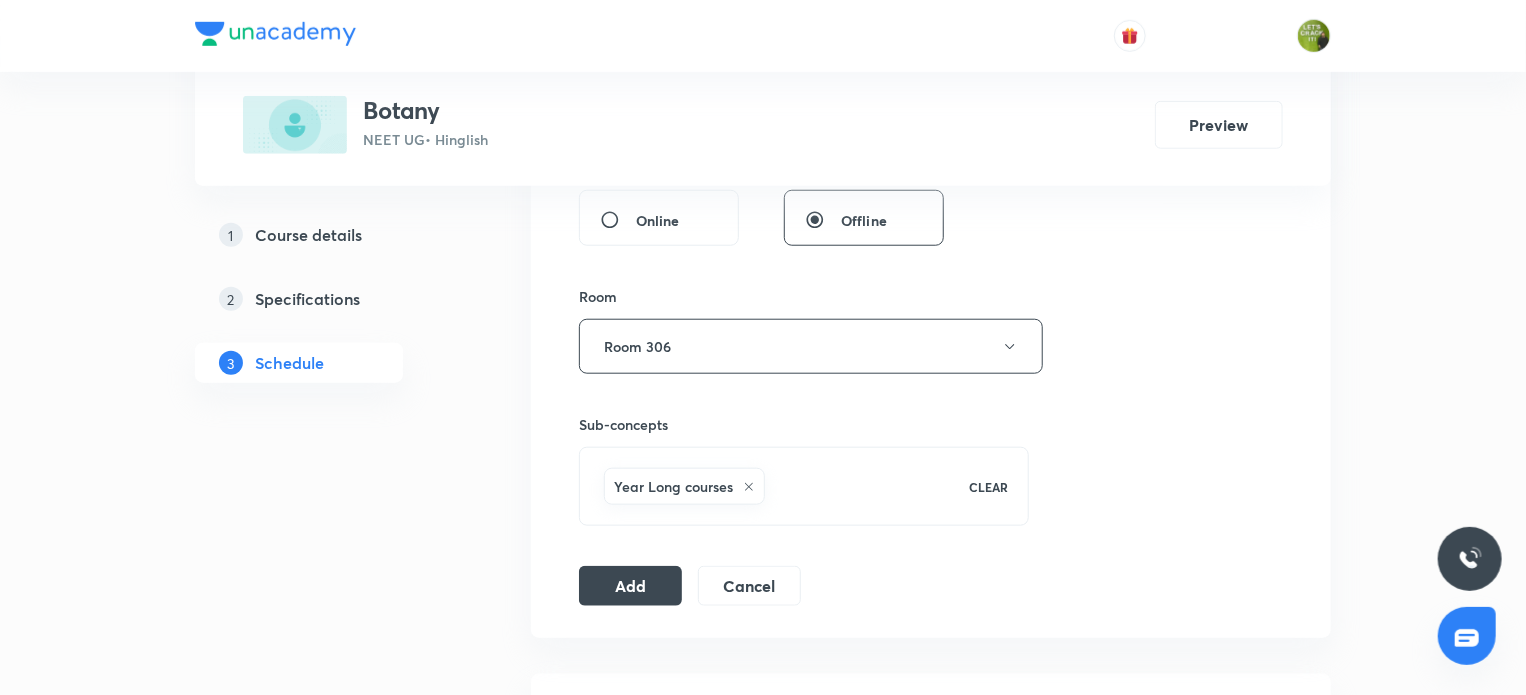scroll, scrollTop: 790, scrollLeft: 0, axis: vertical 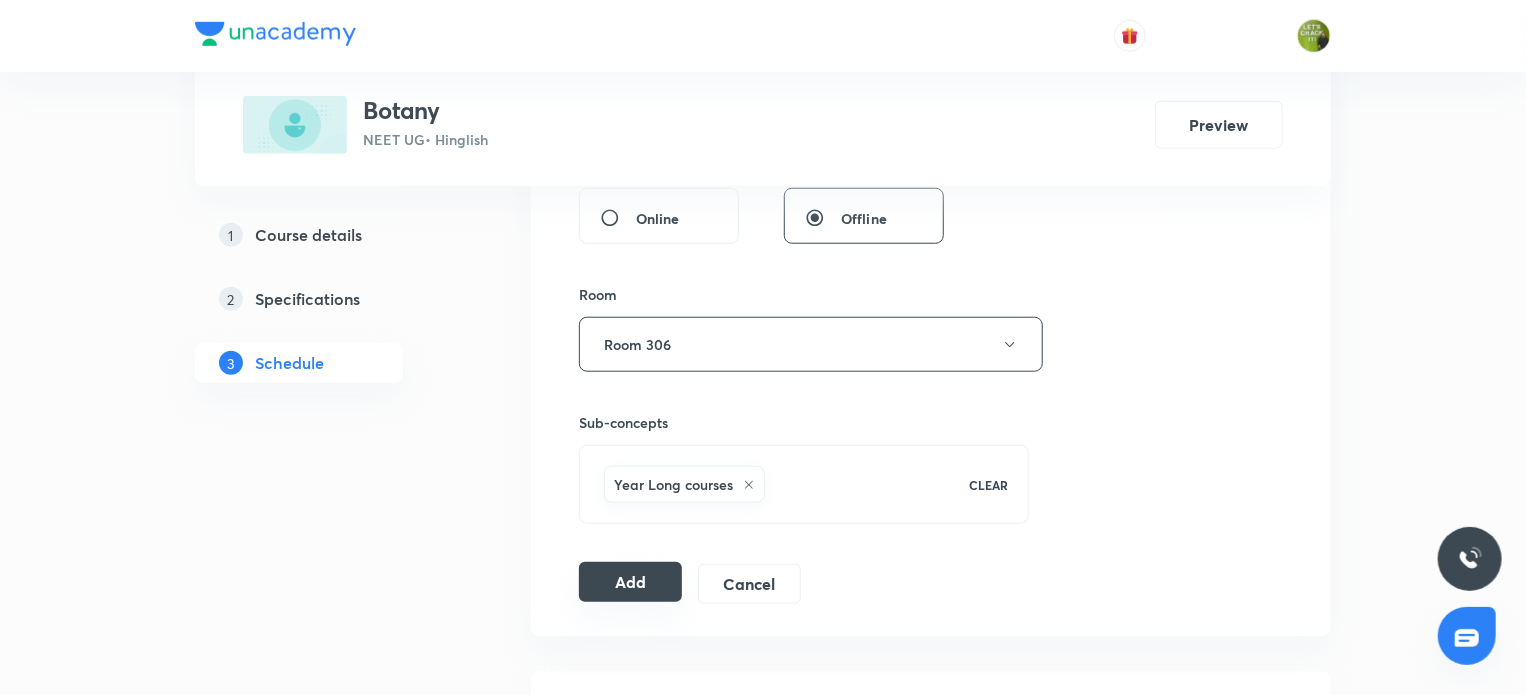 click on "Add" at bounding box center (630, 582) 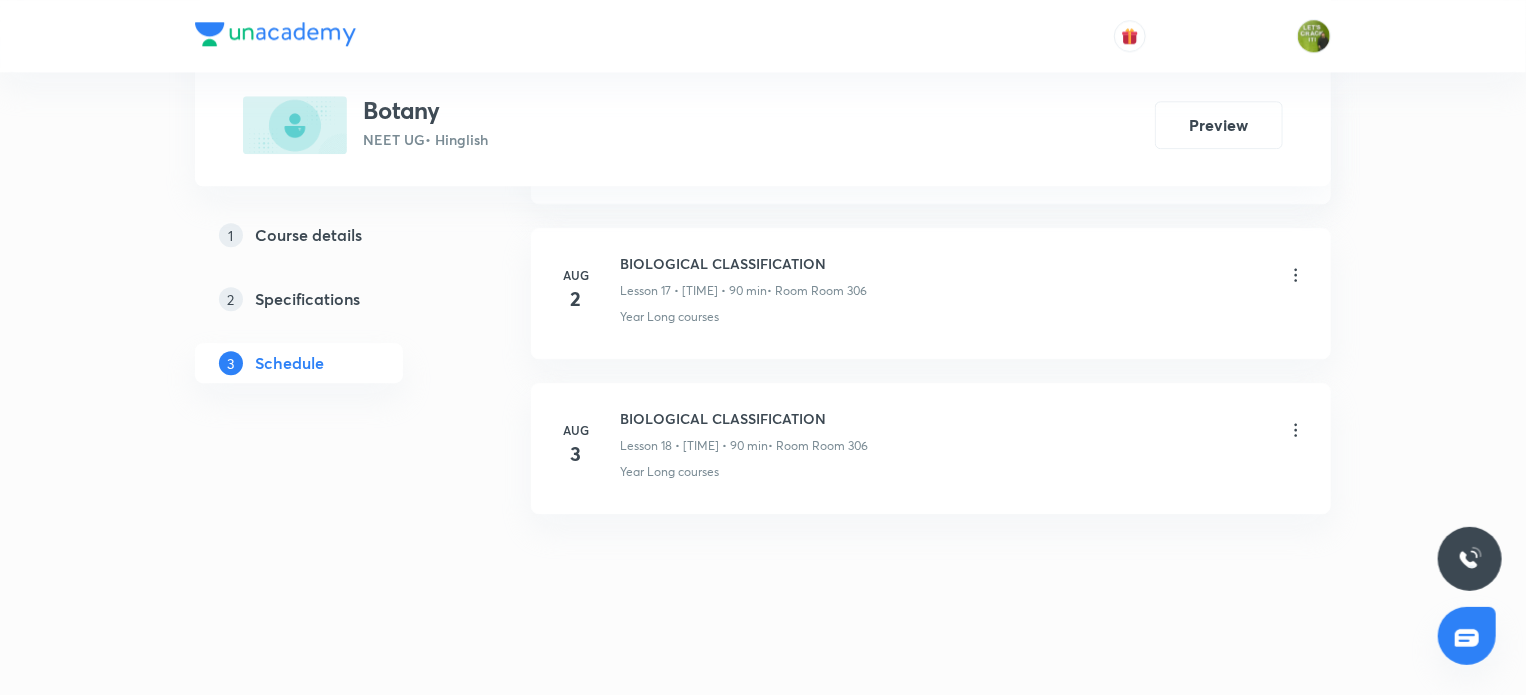 scroll, scrollTop: 2926, scrollLeft: 0, axis: vertical 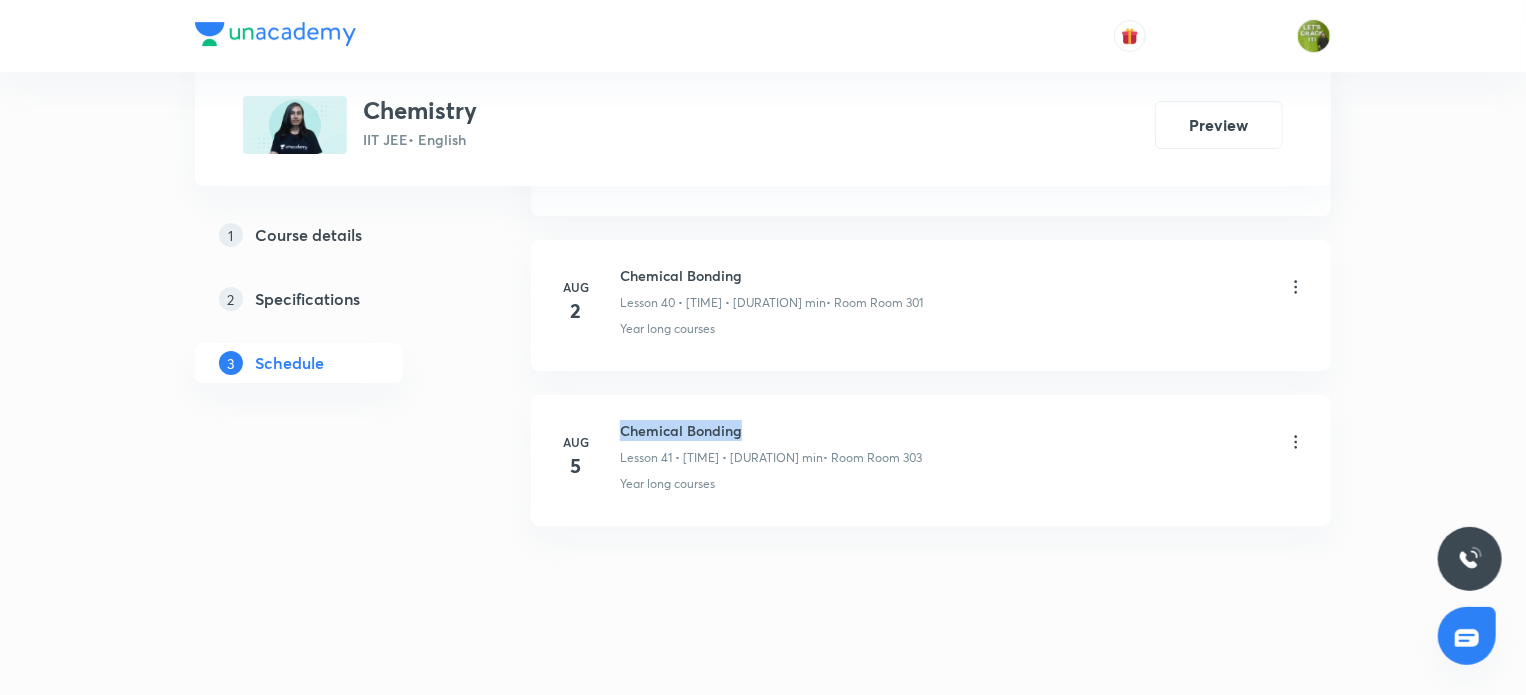 drag, startPoint x: 622, startPoint y: 411, endPoint x: 752, endPoint y: 415, distance: 130.06152 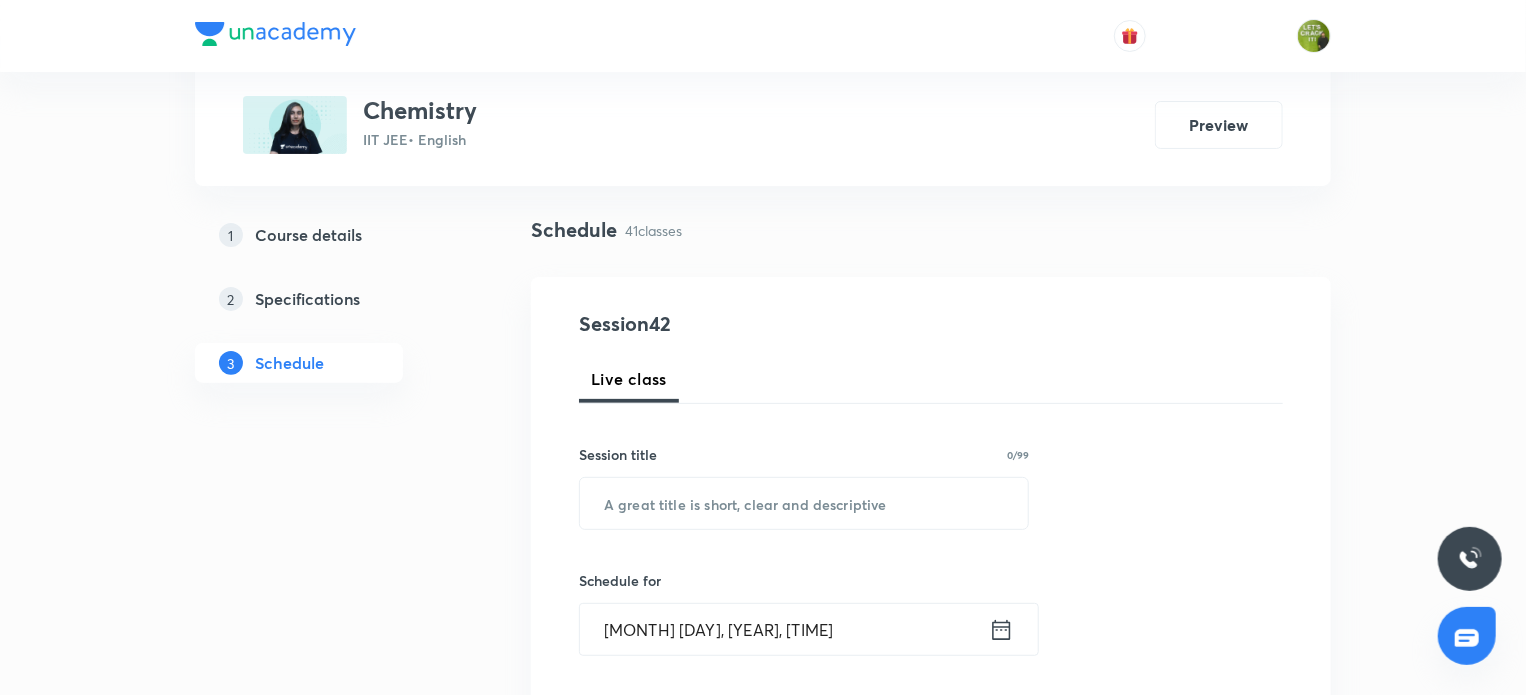 scroll, scrollTop: 124, scrollLeft: 0, axis: vertical 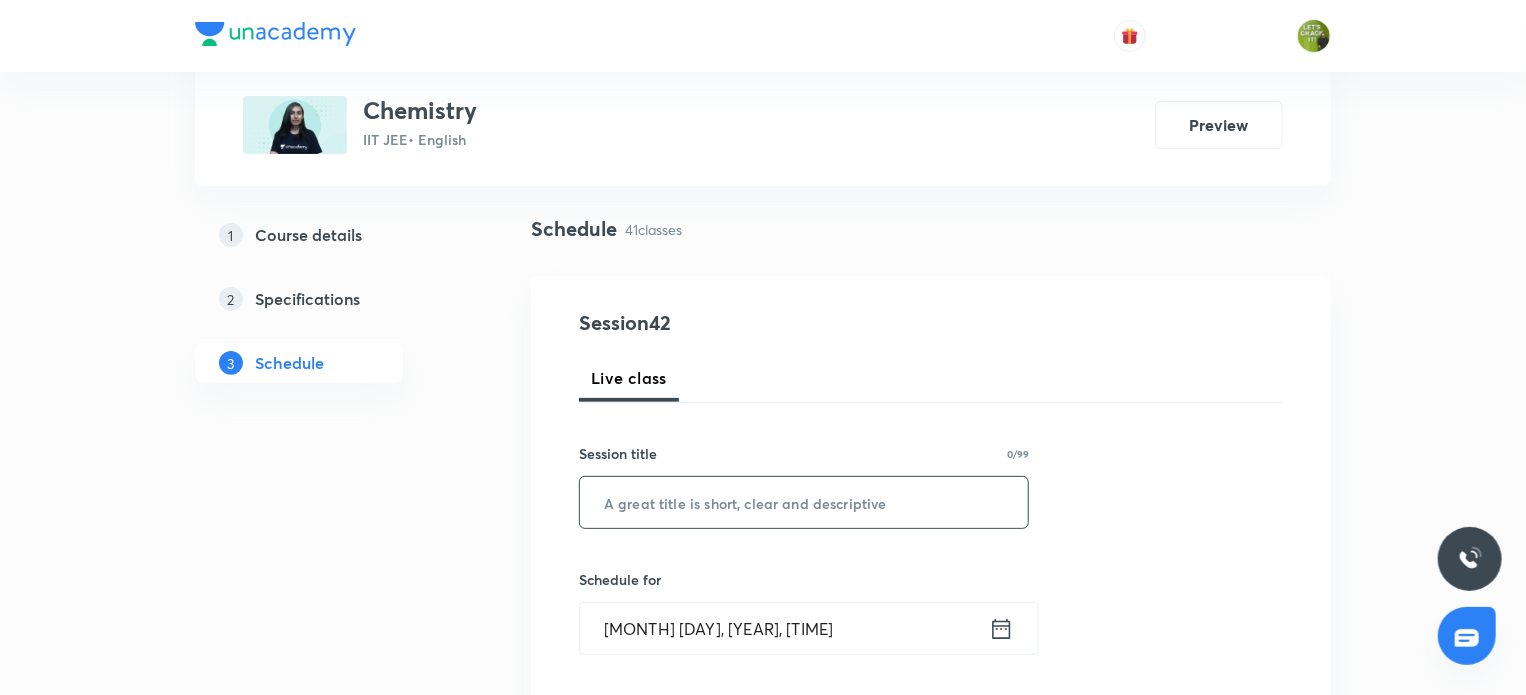 click at bounding box center (804, 502) 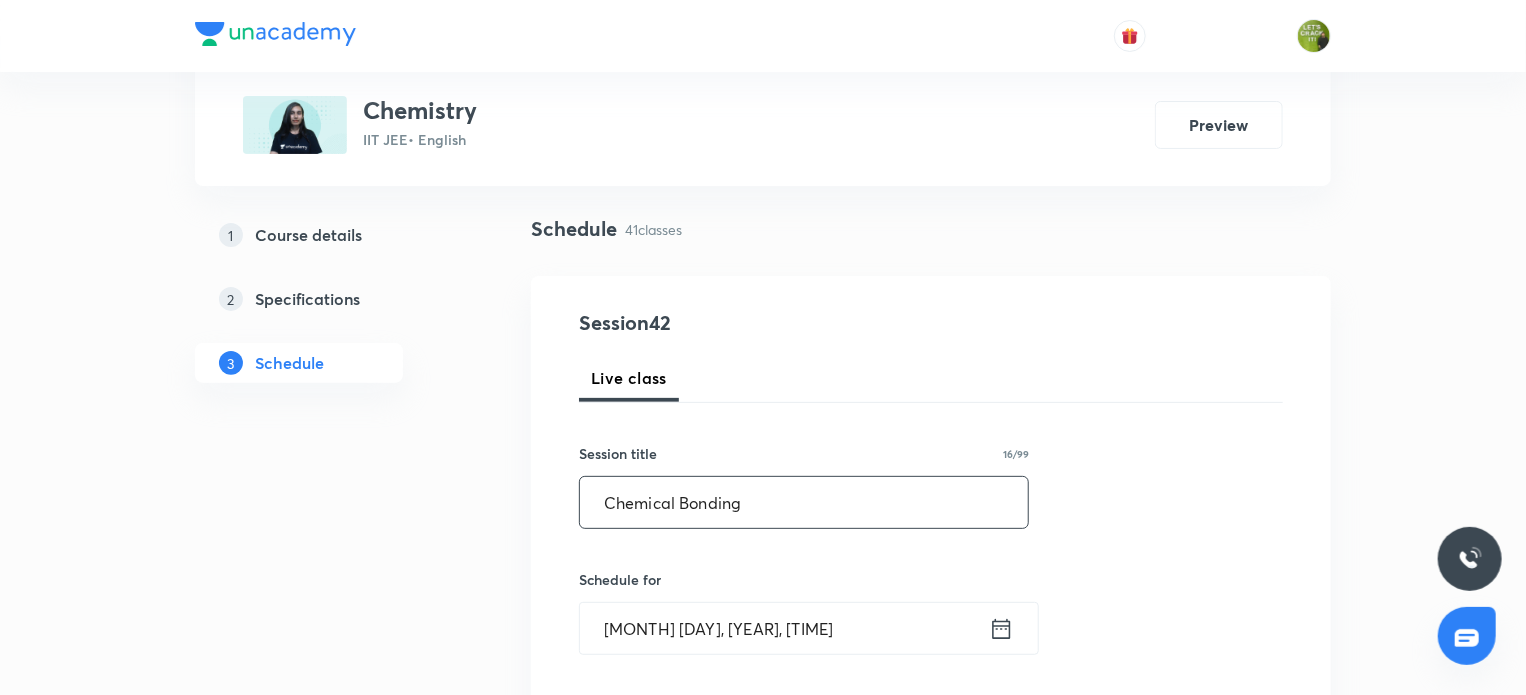 scroll, scrollTop: 391, scrollLeft: 0, axis: vertical 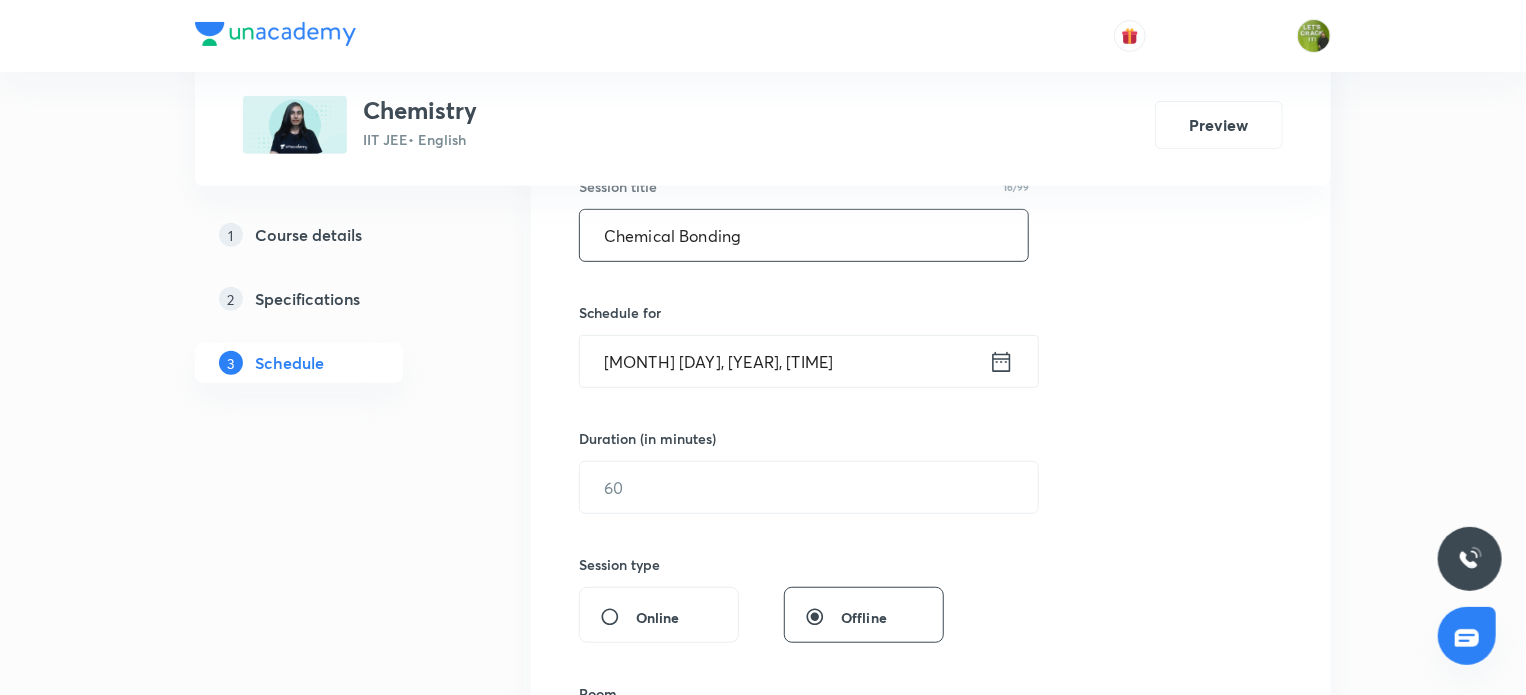 type on "Chemical Bonding" 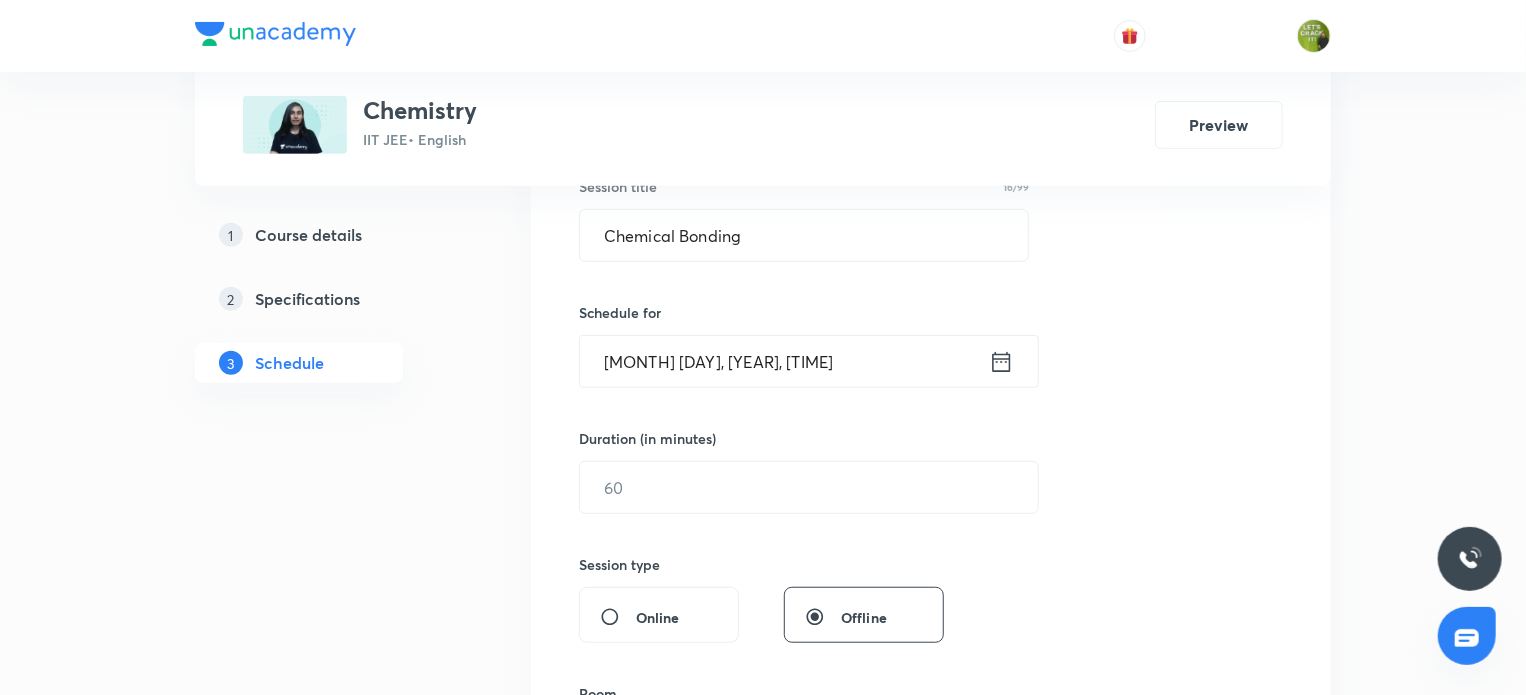 click 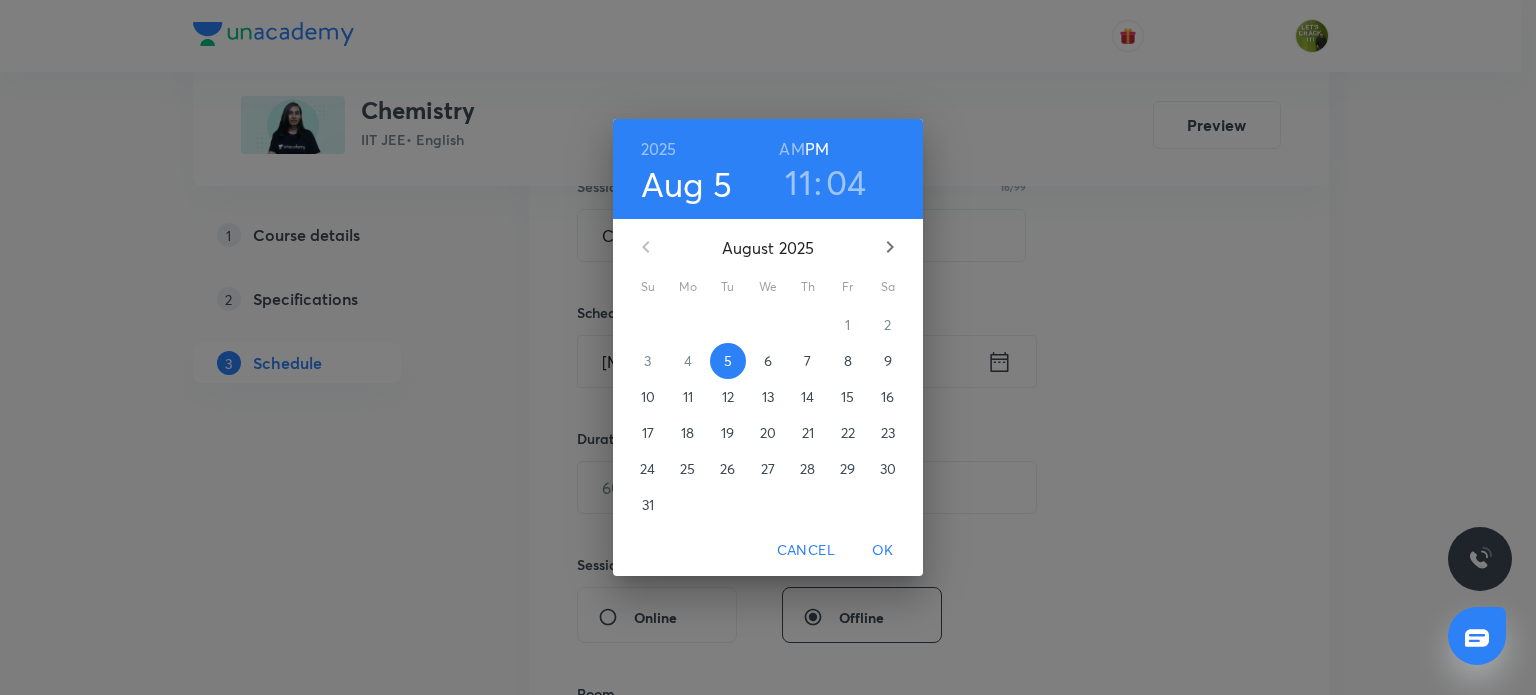 click on "6" at bounding box center (768, 361) 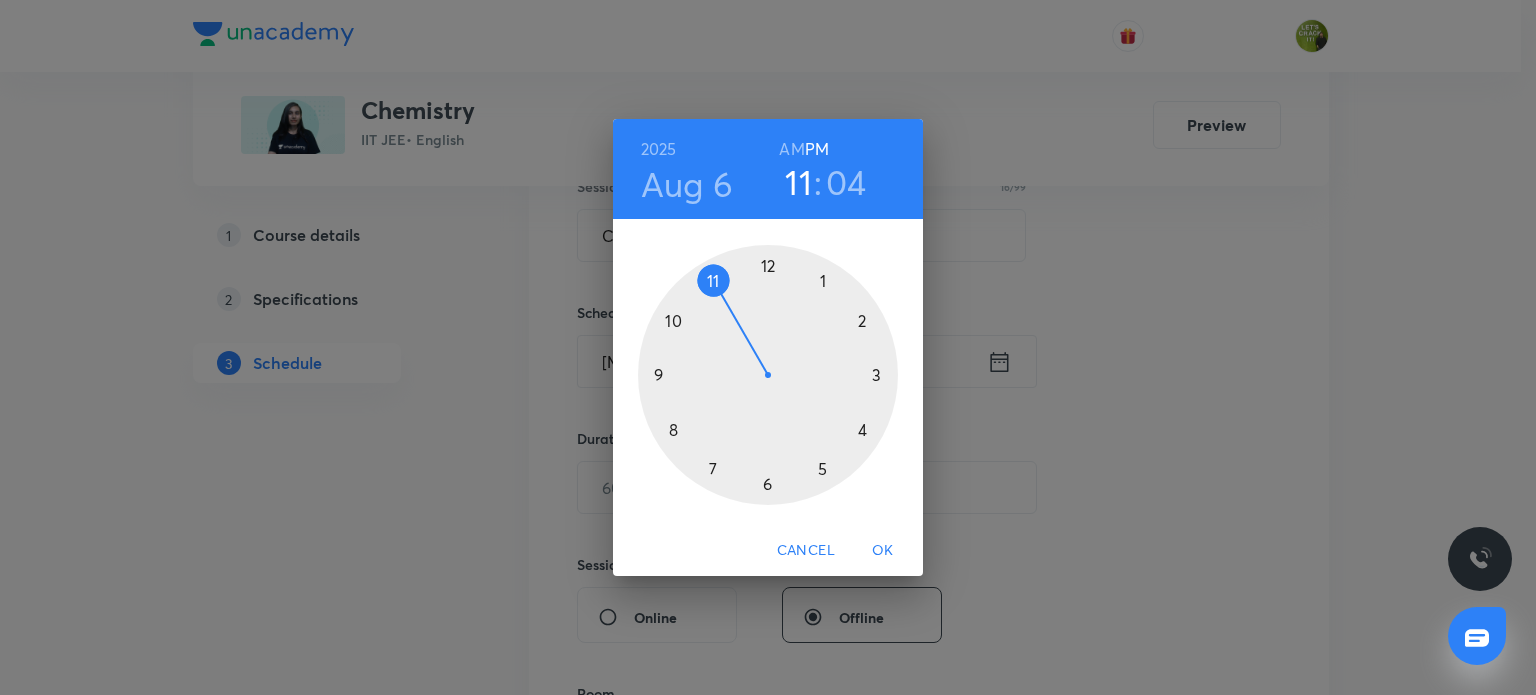 click on "AM" at bounding box center (791, 149) 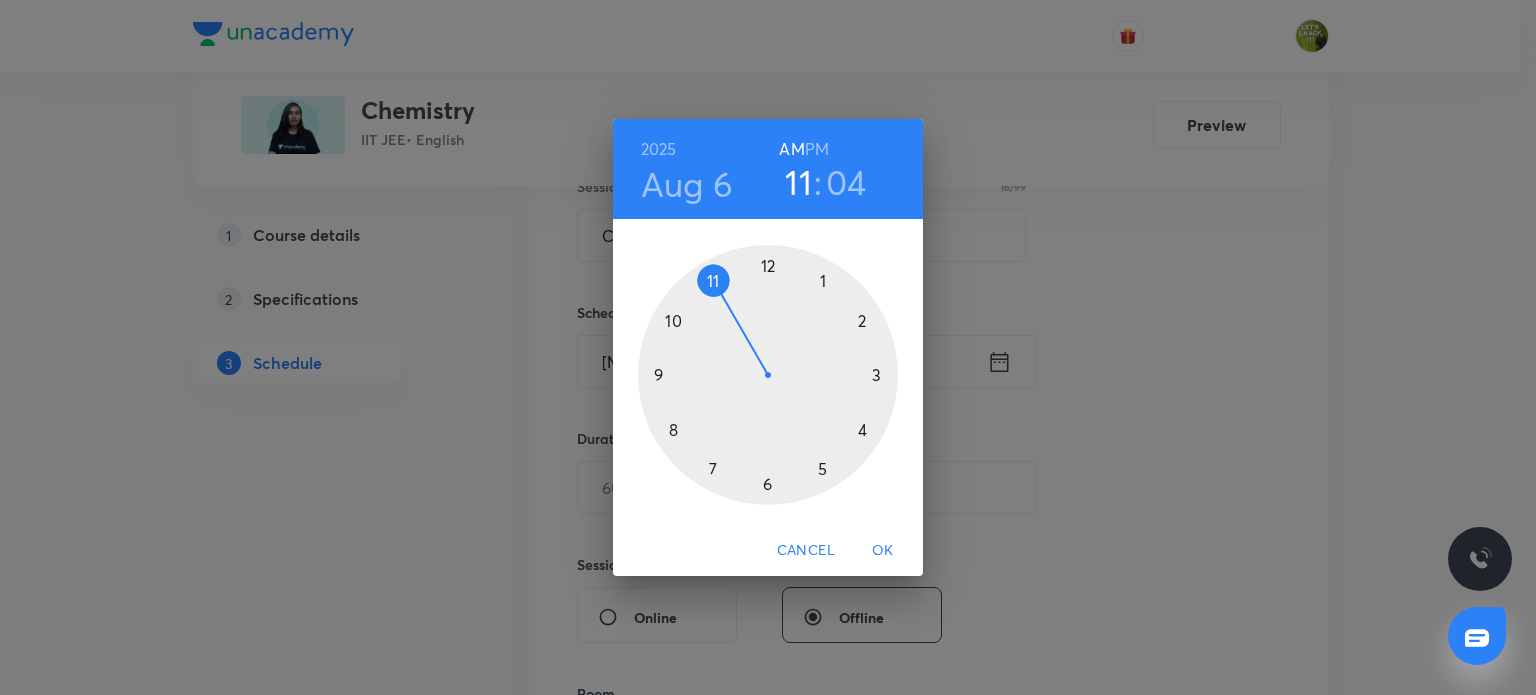 click at bounding box center [768, 375] 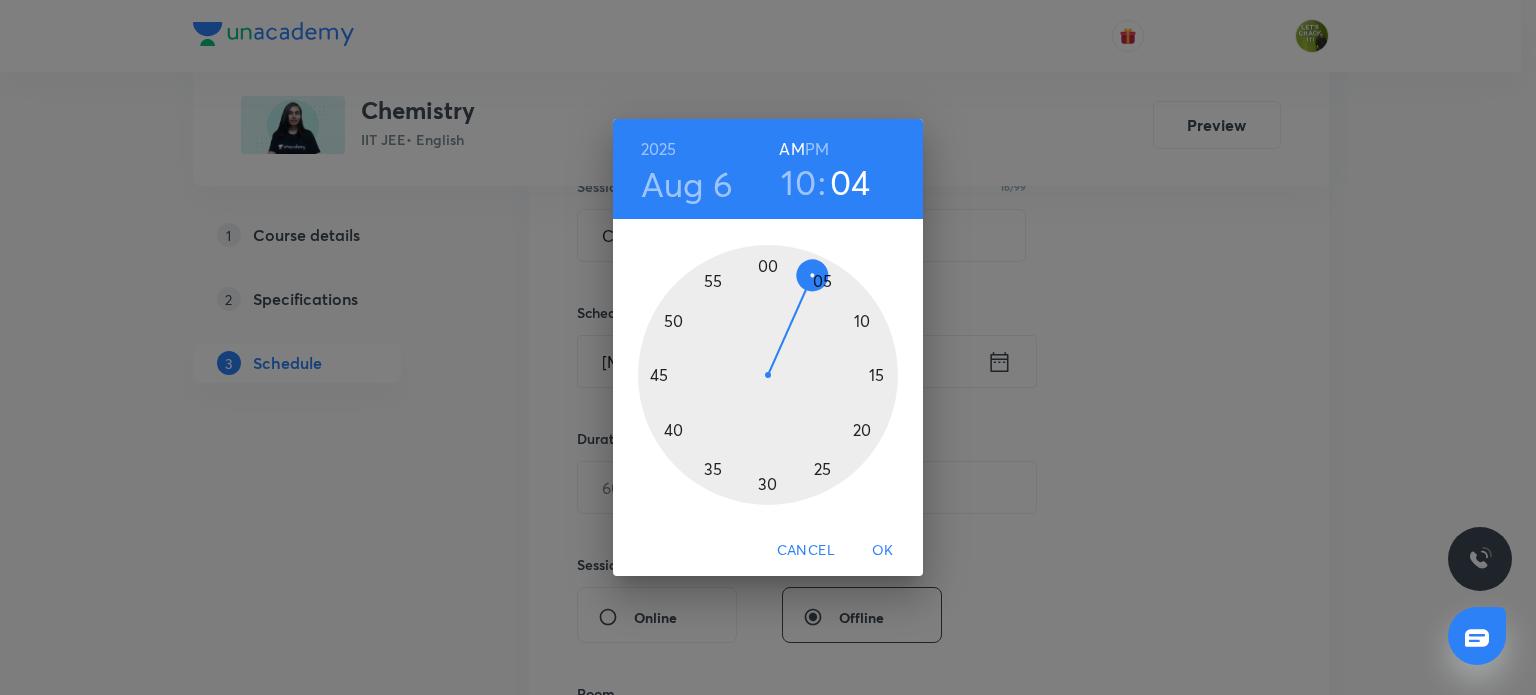 click at bounding box center [768, 375] 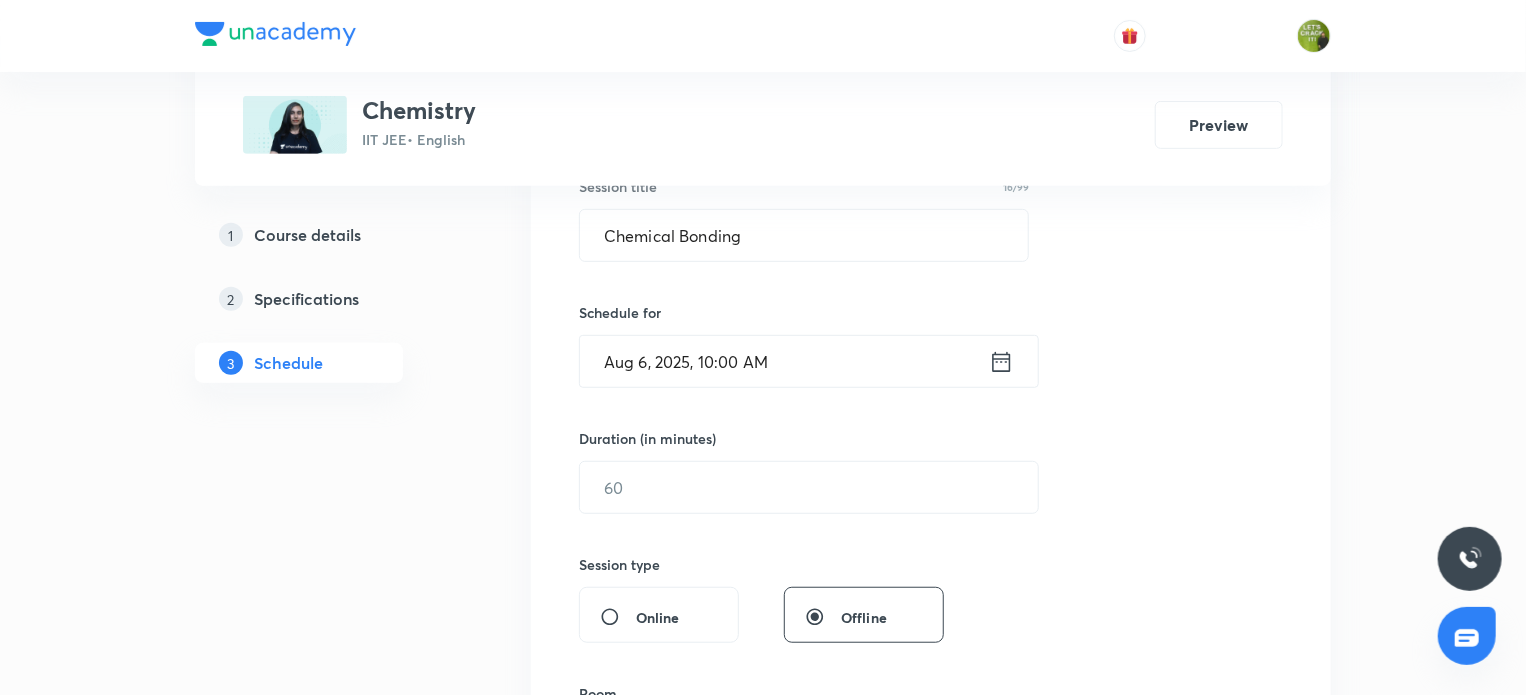 scroll, scrollTop: 482, scrollLeft: 0, axis: vertical 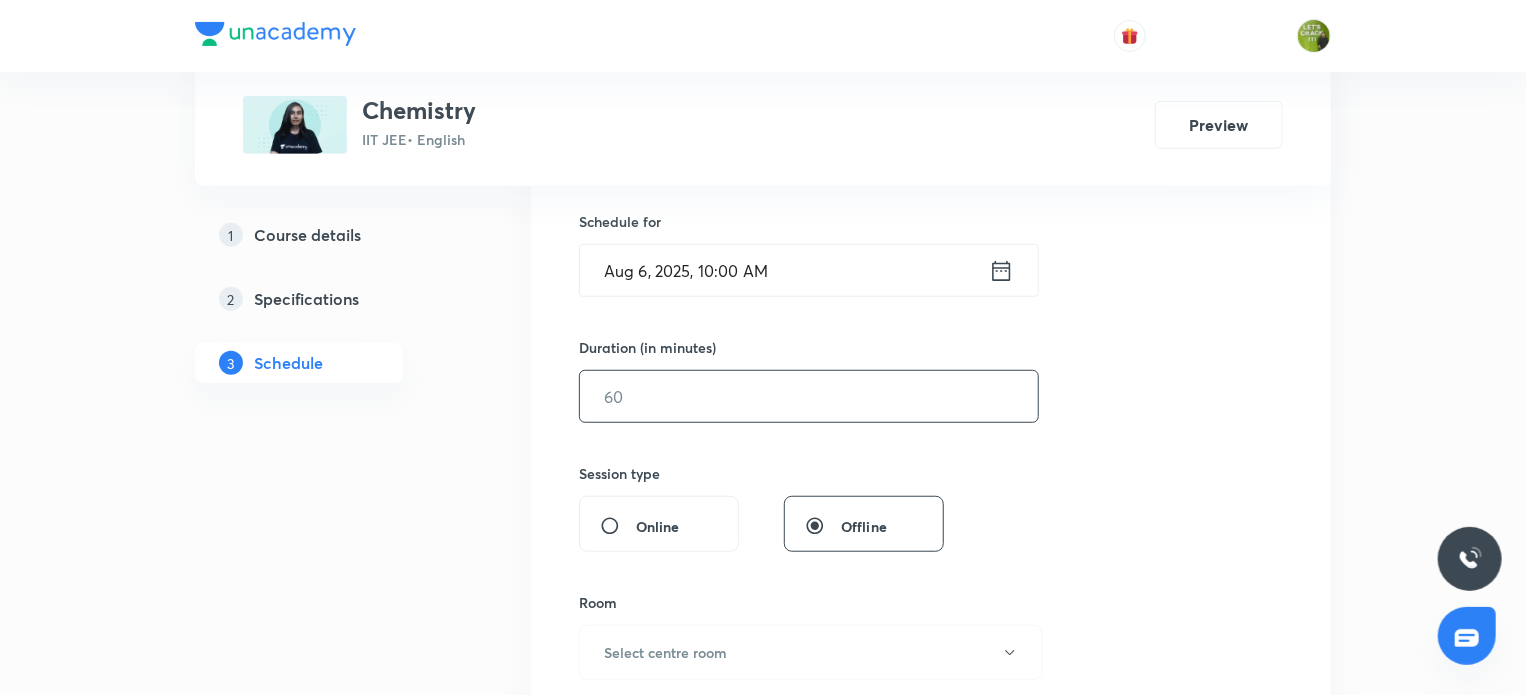 click at bounding box center (809, 396) 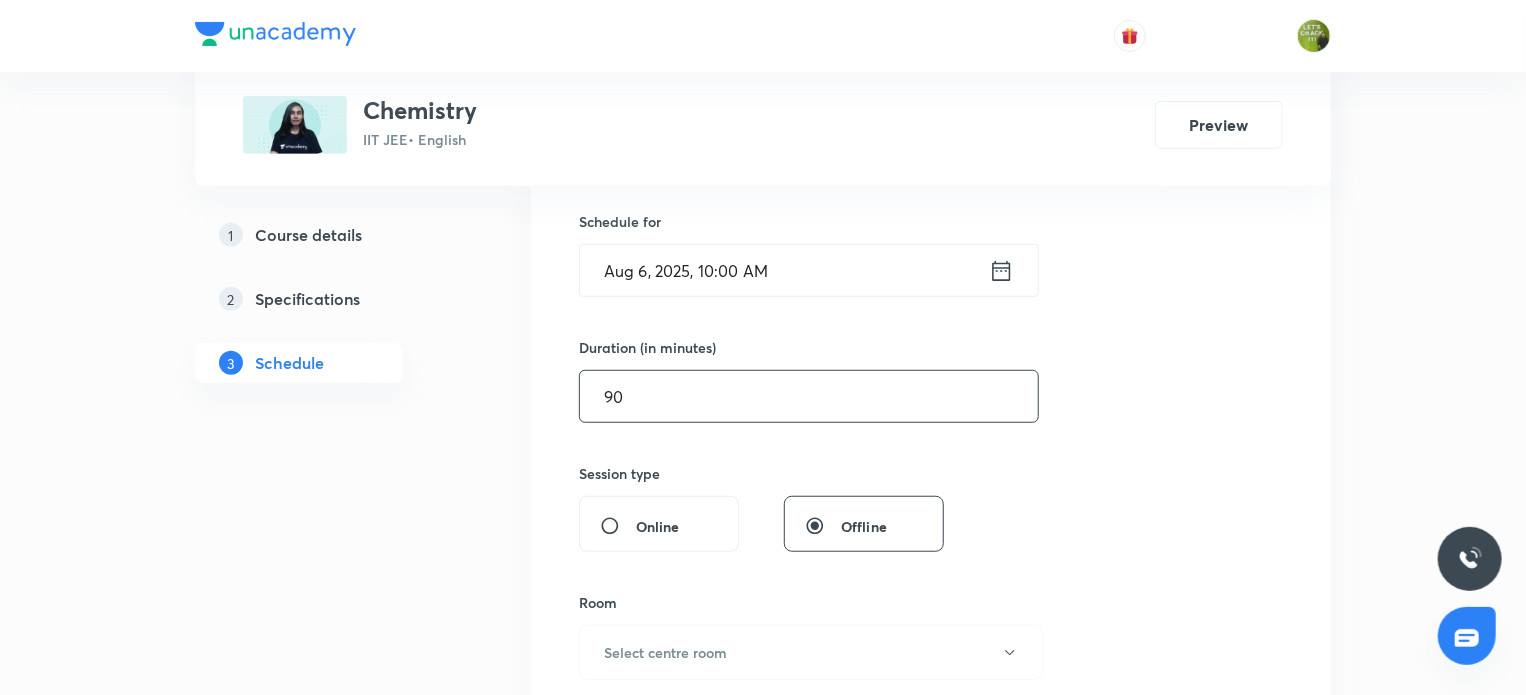 scroll, scrollTop: 726, scrollLeft: 0, axis: vertical 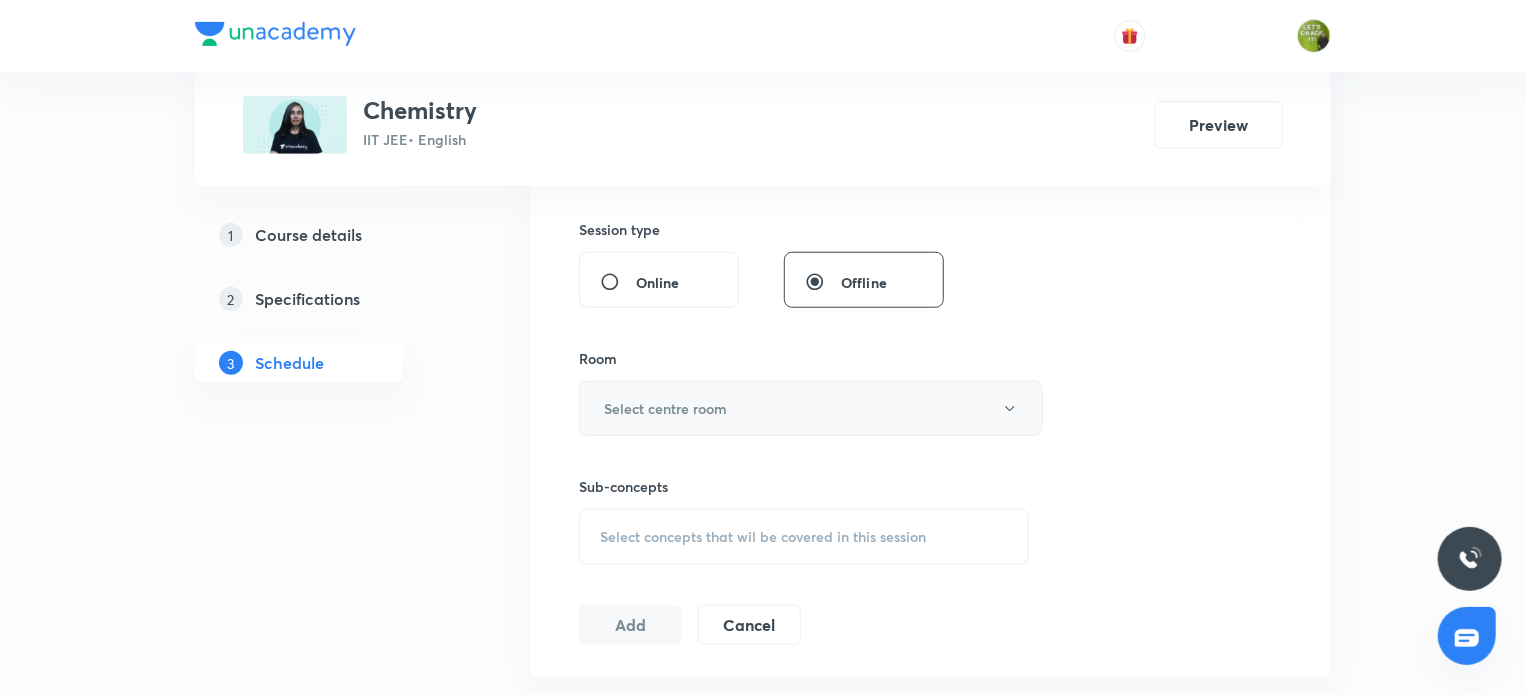 type on "90" 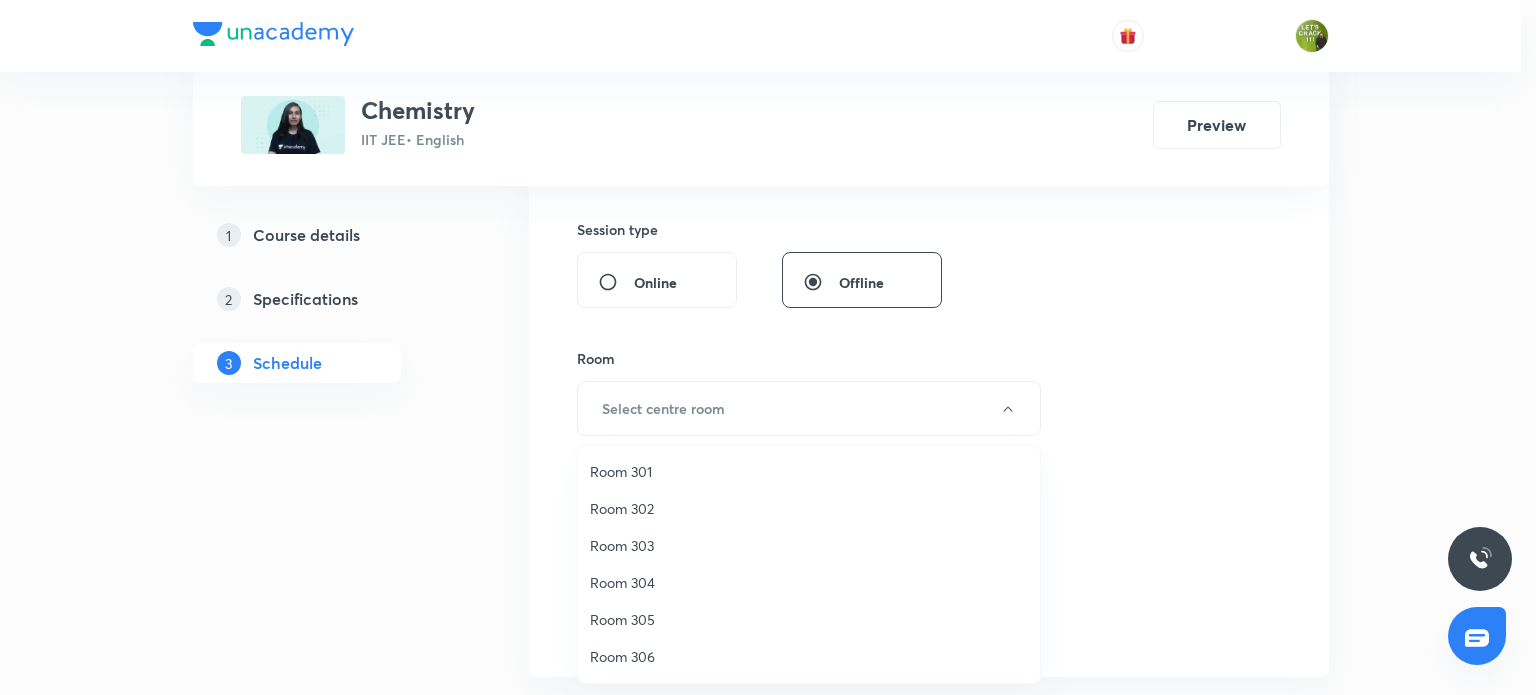 click on "Room 302" at bounding box center (809, 508) 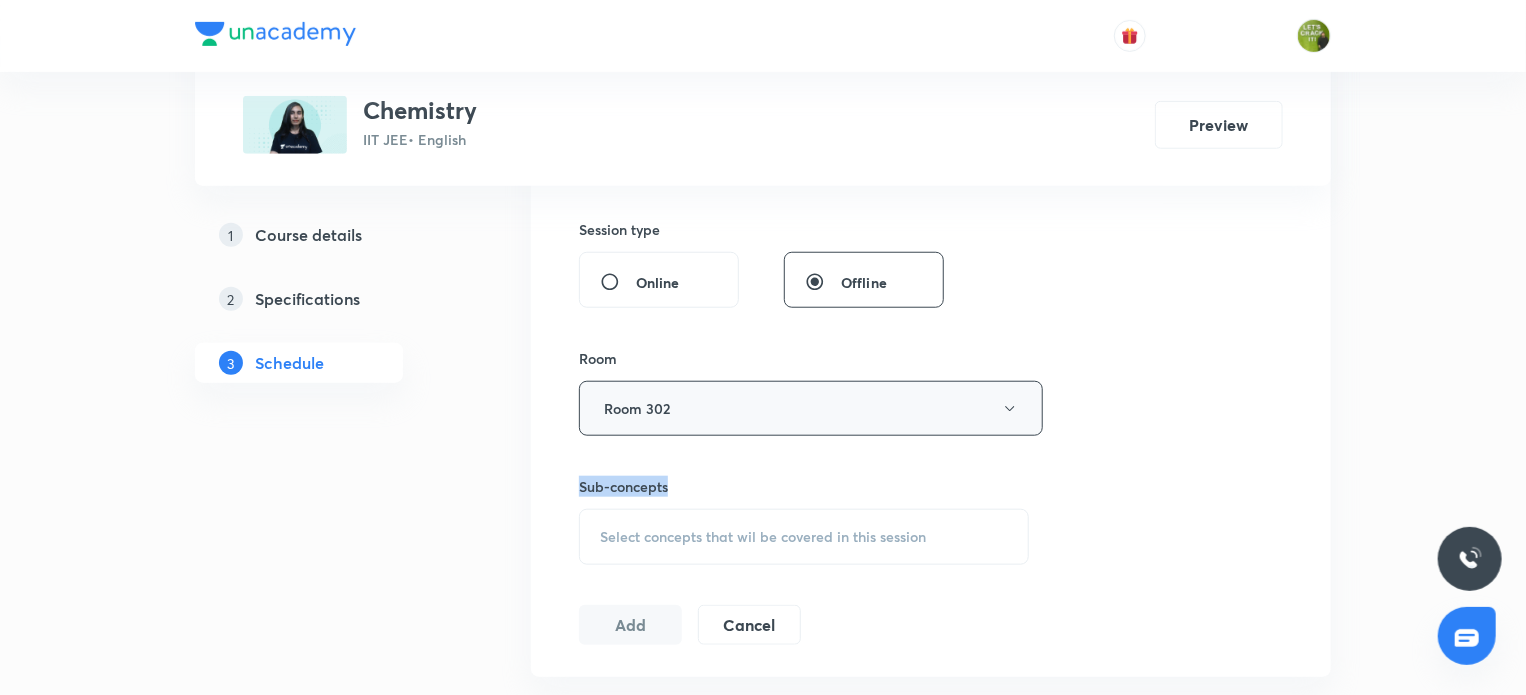 drag, startPoint x: 709, startPoint y: 434, endPoint x: 700, endPoint y: 414, distance: 21.931713 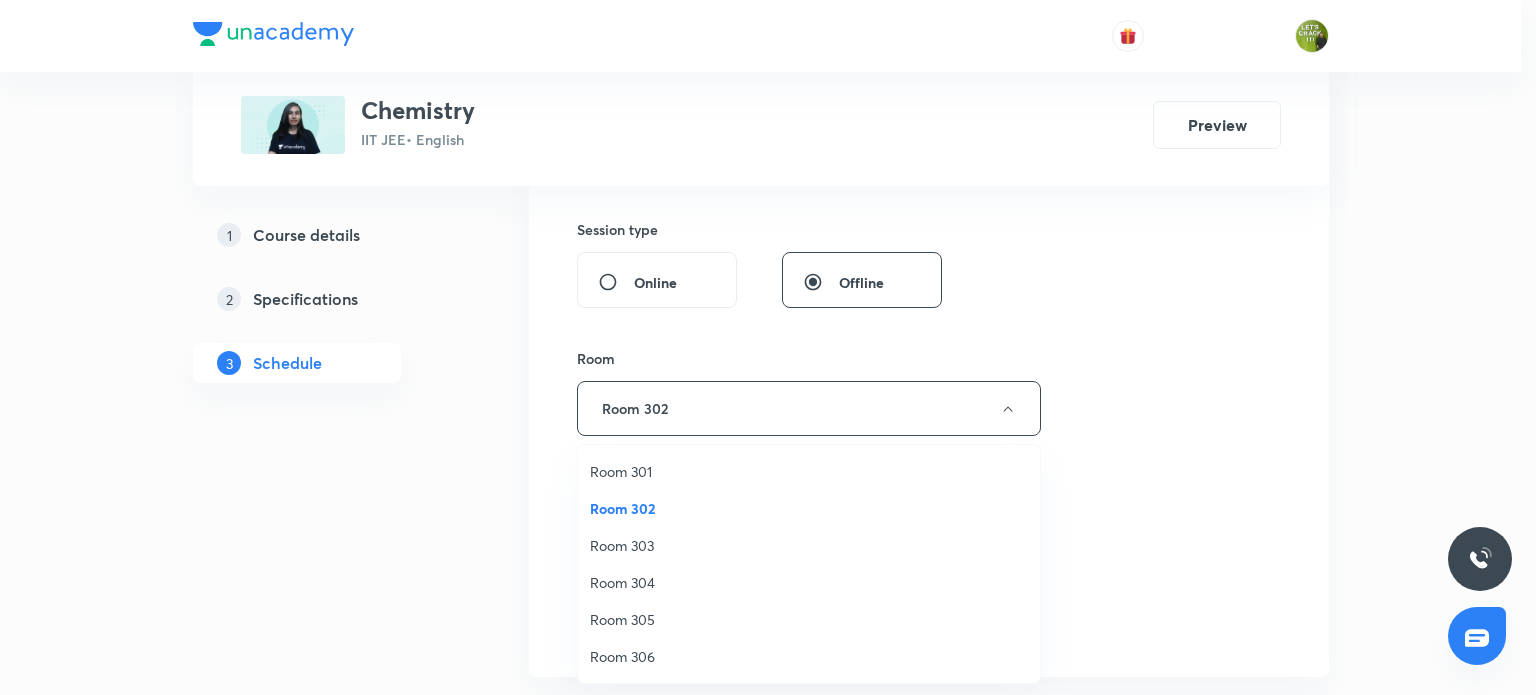 click on "Room 301" at bounding box center (809, 471) 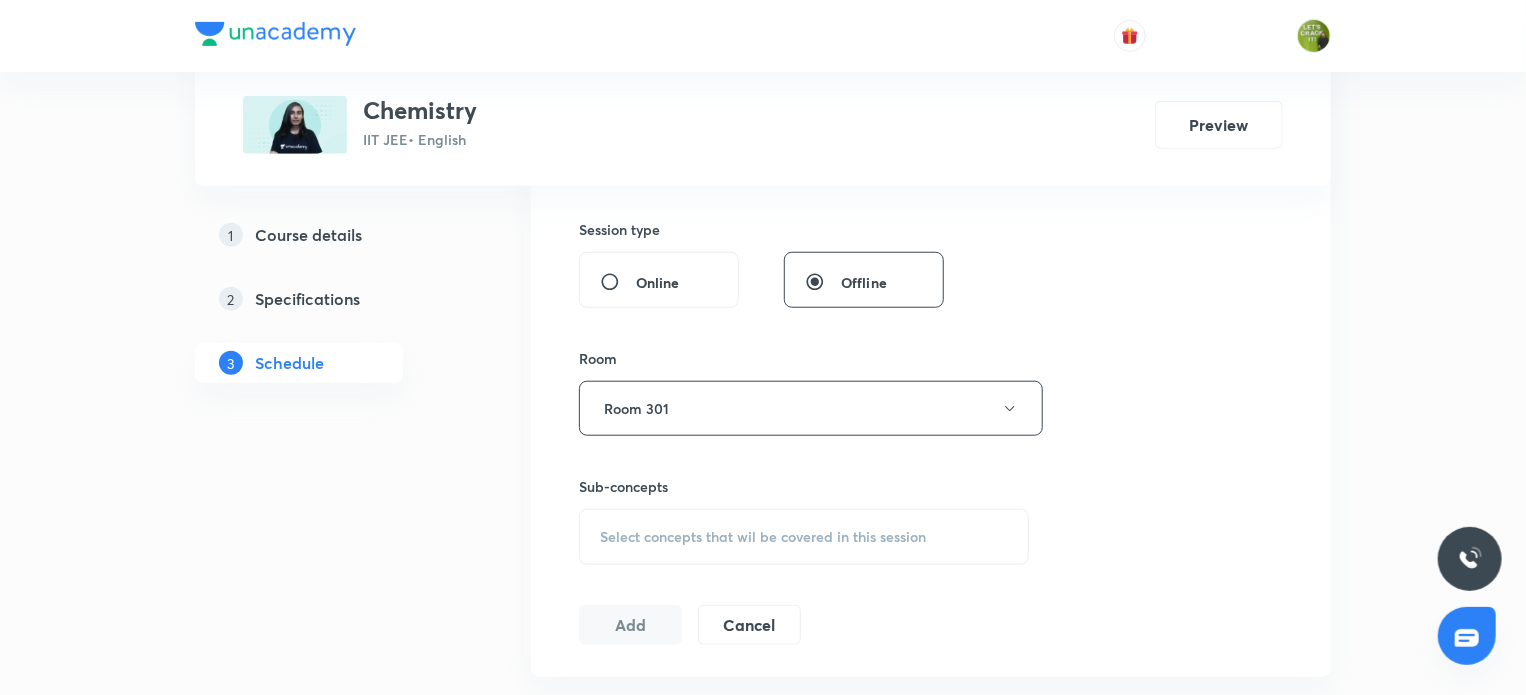 click on "Select concepts that wil be covered in this session" at bounding box center [763, 537] 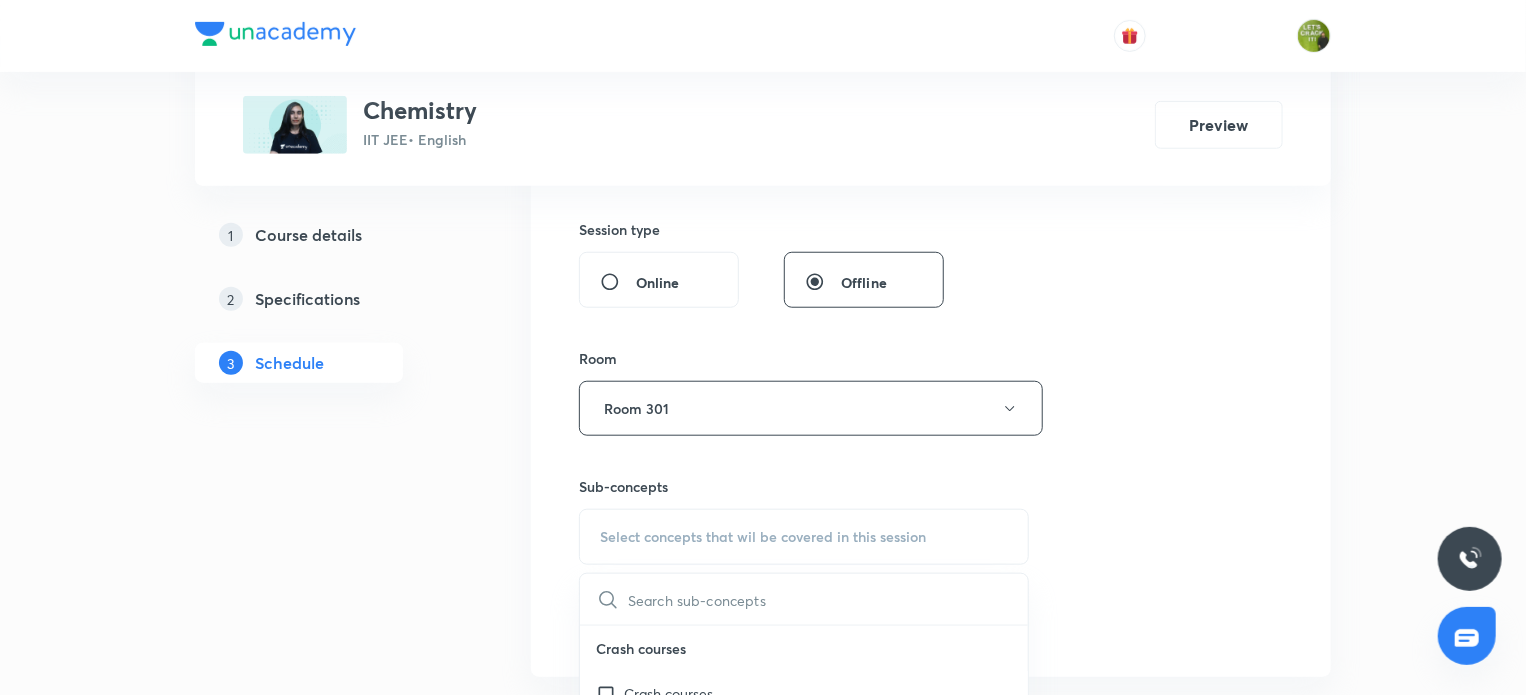 scroll, scrollTop: 926, scrollLeft: 0, axis: vertical 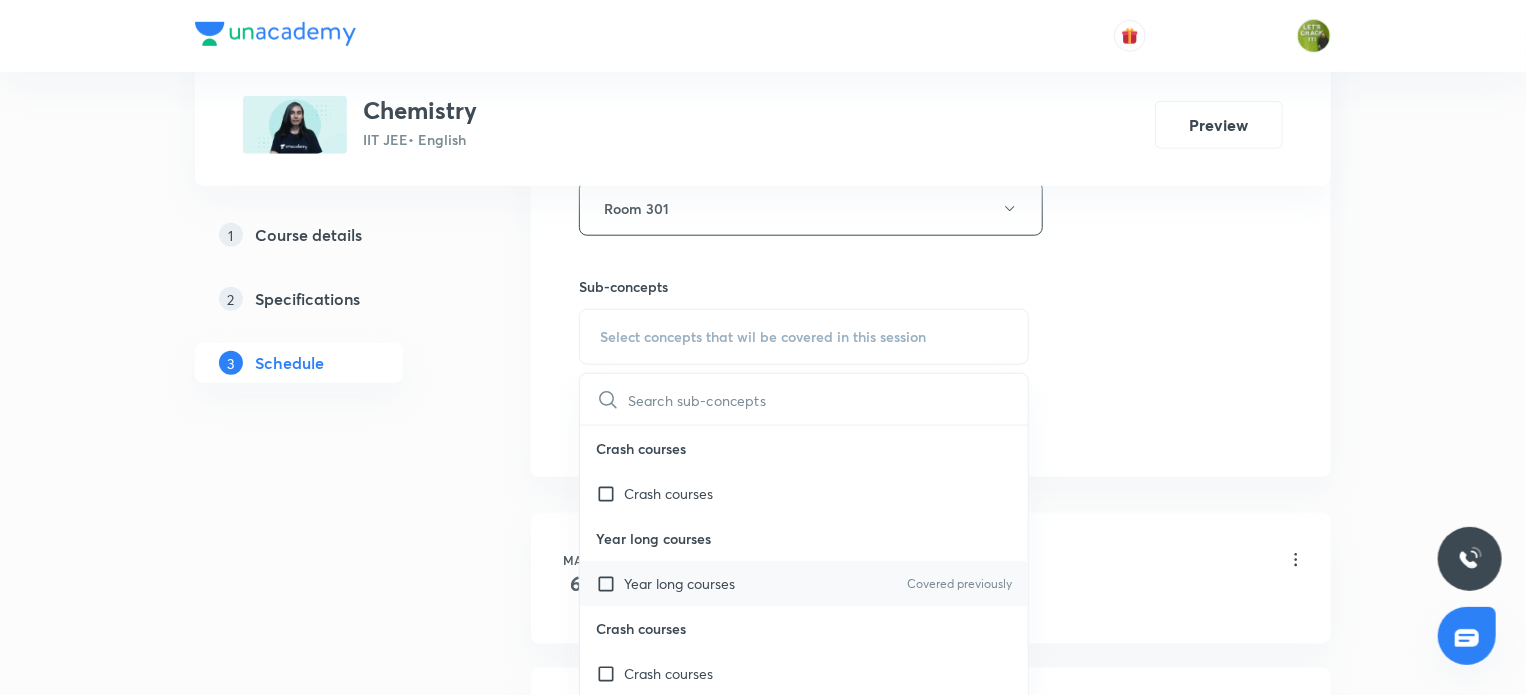 click at bounding box center [610, 583] 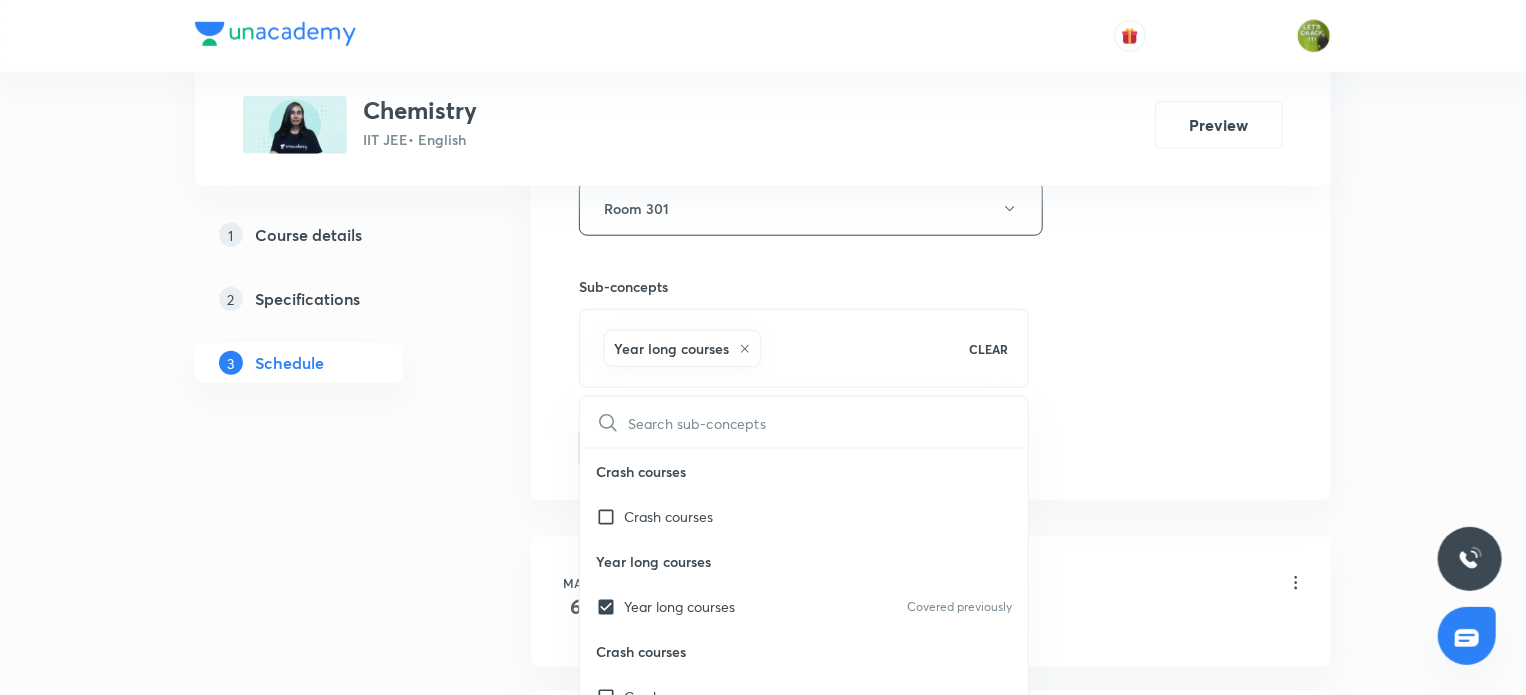 click on "Plus Courses Chemistry IIT JEE  • English Preview 1 Course details 2 Specifications 3 Schedule Schedule 41  classes Session  42 Live class Session title 16/99 Chemical Bonding ​ Schedule for Aug 6, 2025, 10:00 AM ​ Duration (in minutes) 90 ​   Session type Online Offline Room Room 301 Sub-concepts Year long courses CLEAR ​ Crash courses Crash courses Year long courses Year long courses Covered previously Crash courses Crash courses Year long courses Year long courses Add Cancel May 6 Mole Concepts Lesson 1 • 10:35 AM • 70 min  • Room Room 301 Year long courses May 7 Mole Concepts Lesson 2 • 10:05 AM • 100 min  • Room Room 301 Year long courses May 8 Mole Concepts Lesson 3 • 10:05 AM • 100 min  • Room Room 301 Year long courses May 9 Bridge Course Lesson 4 • 10:00 AM • 90 min  • Room Room 301 Year long courses May 10 Bridge Course Lesson 5 • 10:00 AM • 90 min  • Room Room 301 Year long courses May 14 Bridge Course Lesson 6 • 11:40 AM • 90 min  • Room Room 301" at bounding box center (763, 3102) 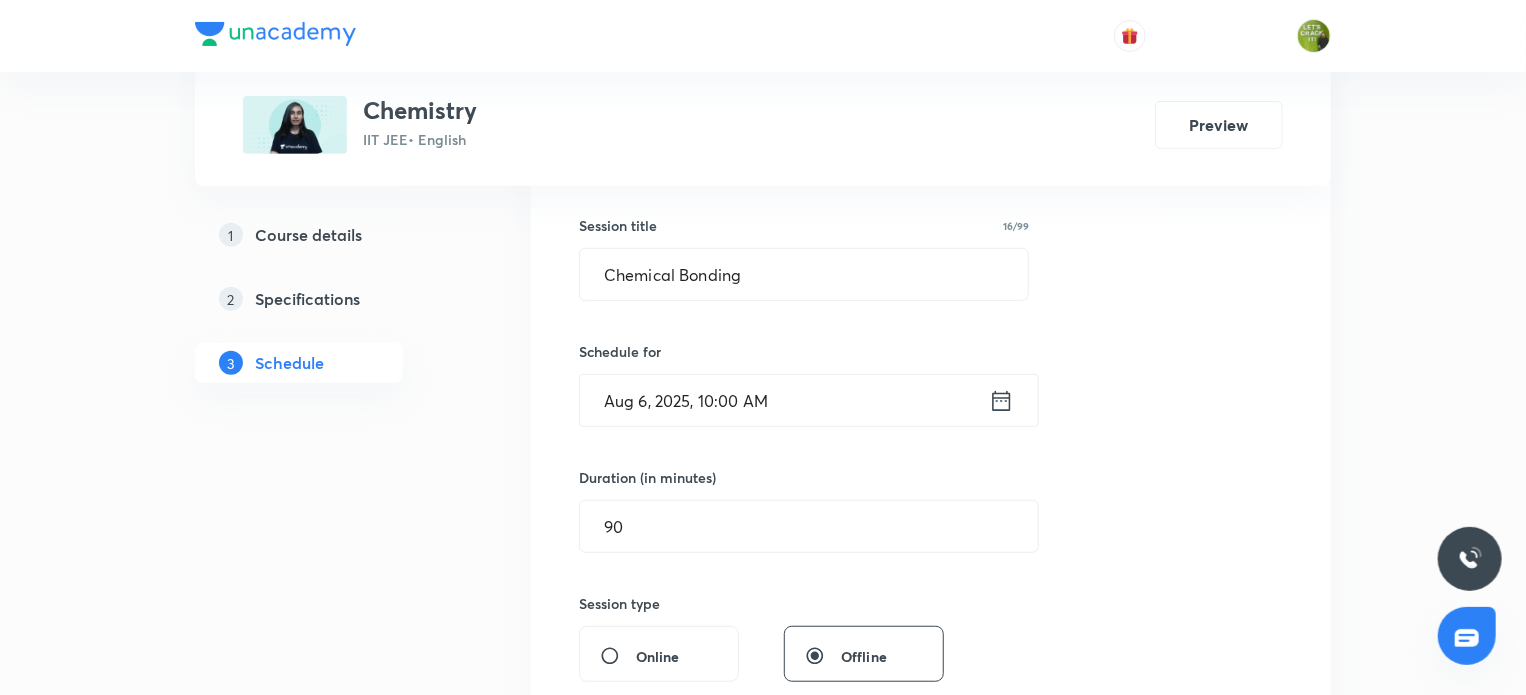 scroll, scrollTop: 748, scrollLeft: 0, axis: vertical 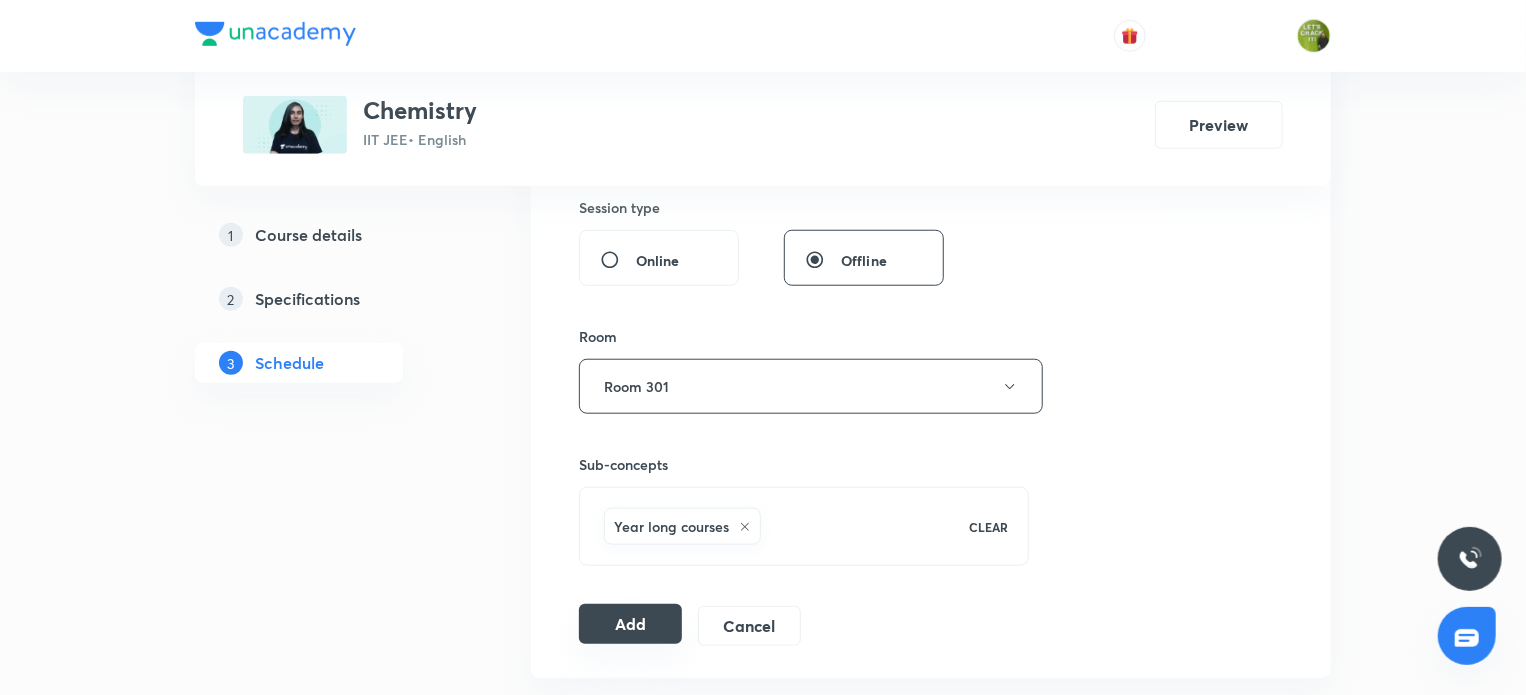 click on "Add" at bounding box center (630, 624) 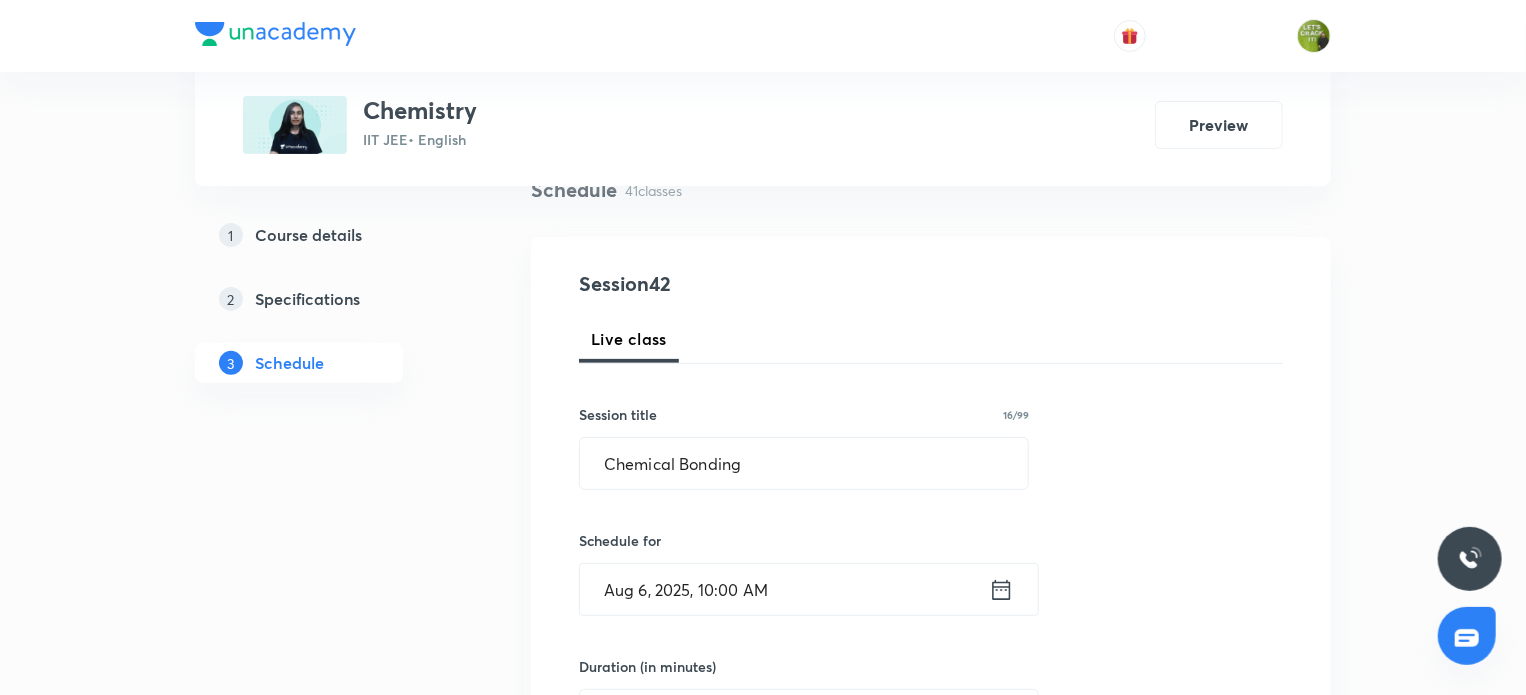 scroll, scrollTop: 160, scrollLeft: 0, axis: vertical 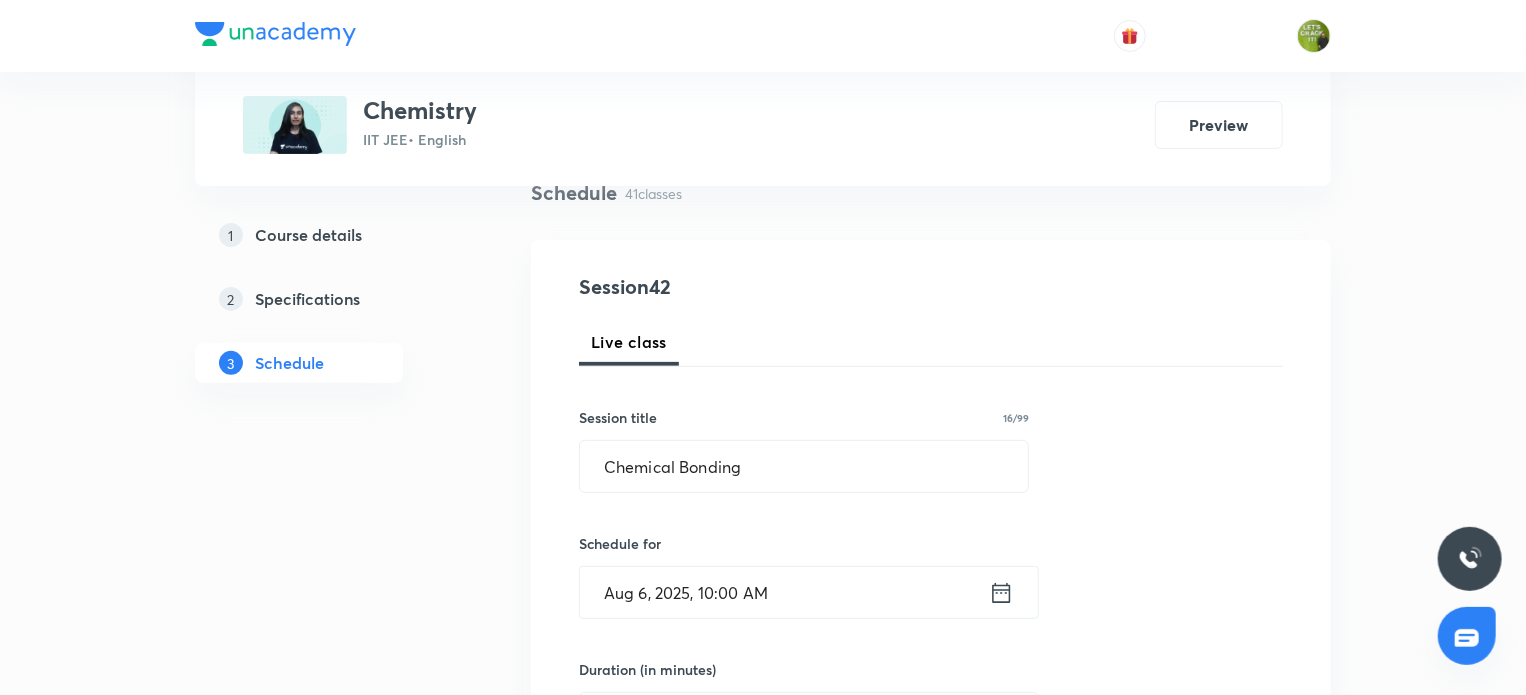 click on "1 Course details 2 Specifications 3 Schedule" at bounding box center [331, 3981] 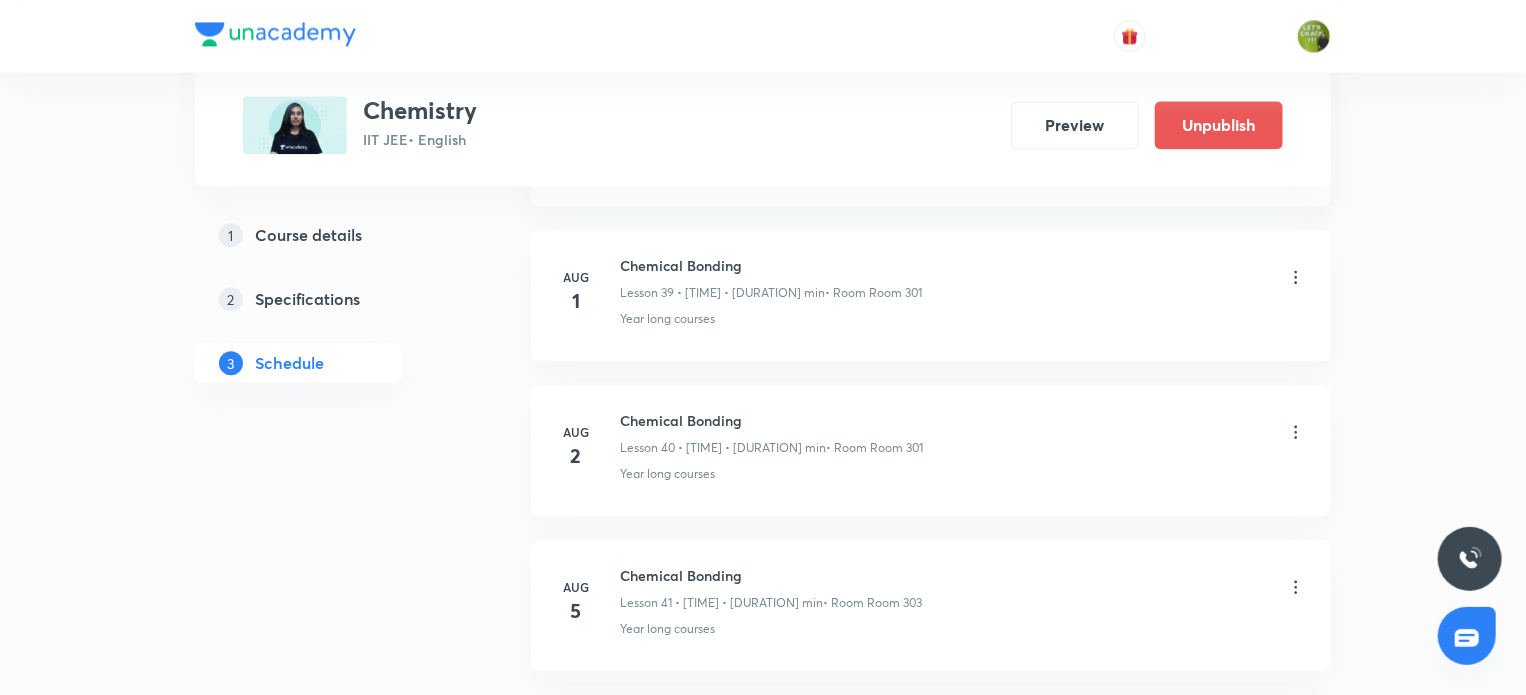 scroll, scrollTop: 6482, scrollLeft: 0, axis: vertical 